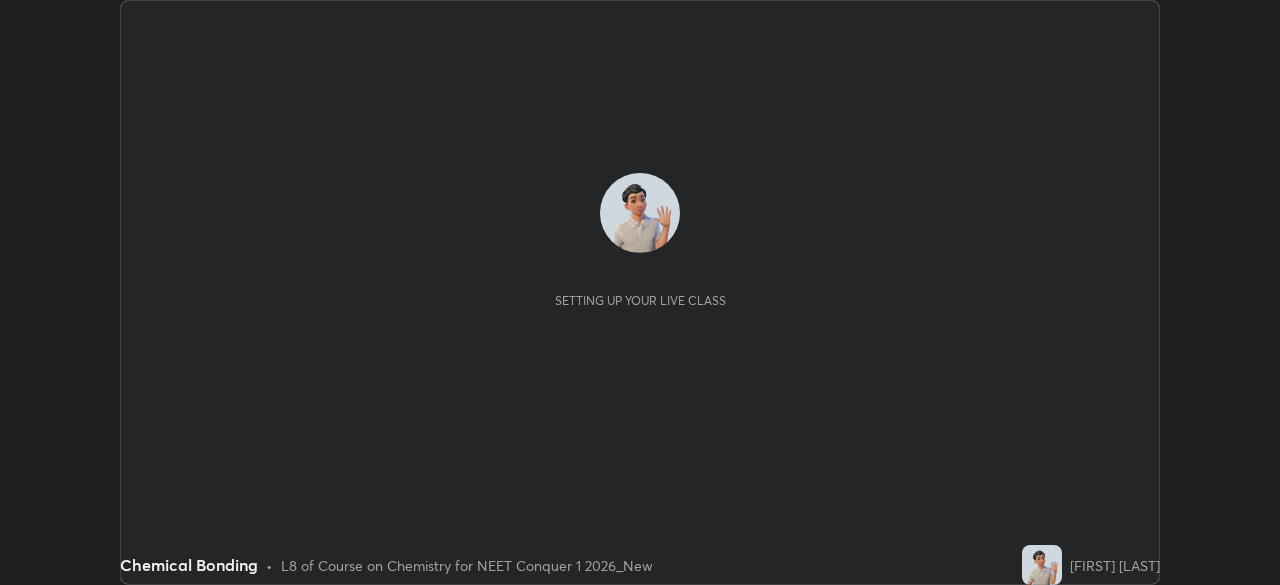 scroll, scrollTop: 0, scrollLeft: 0, axis: both 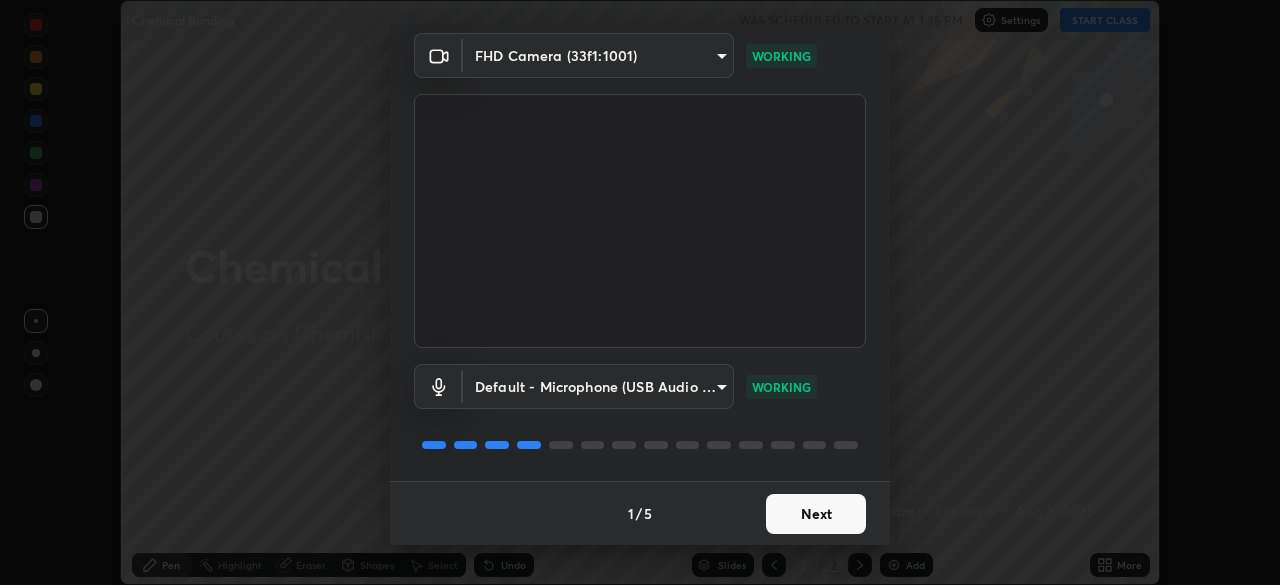 click on "Next" at bounding box center [816, 514] 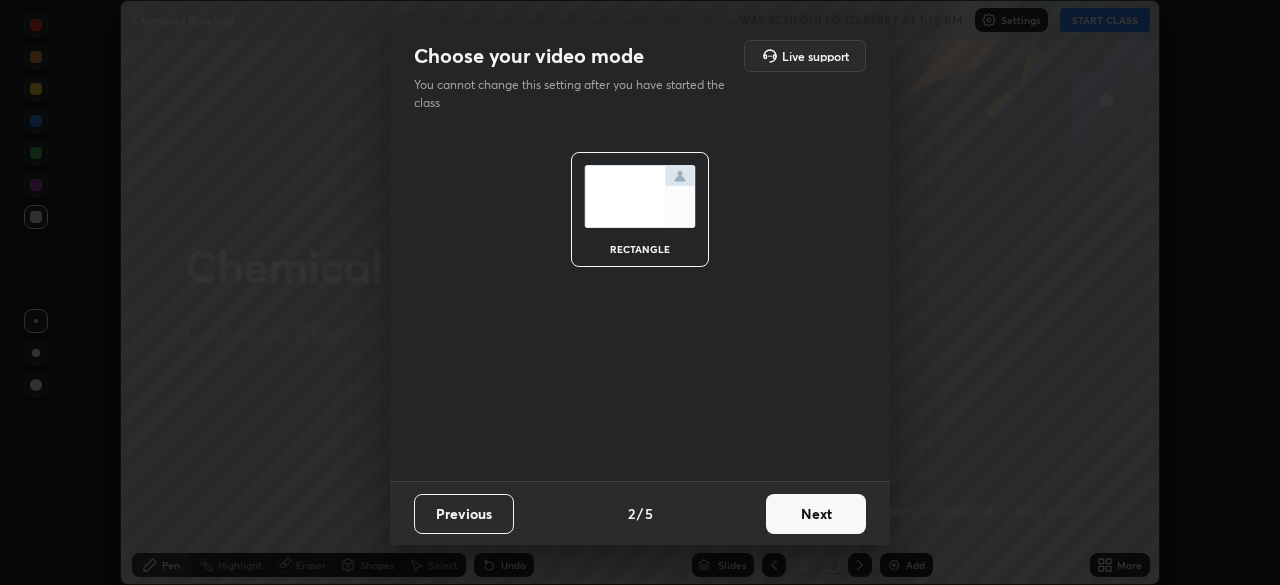 scroll, scrollTop: 0, scrollLeft: 0, axis: both 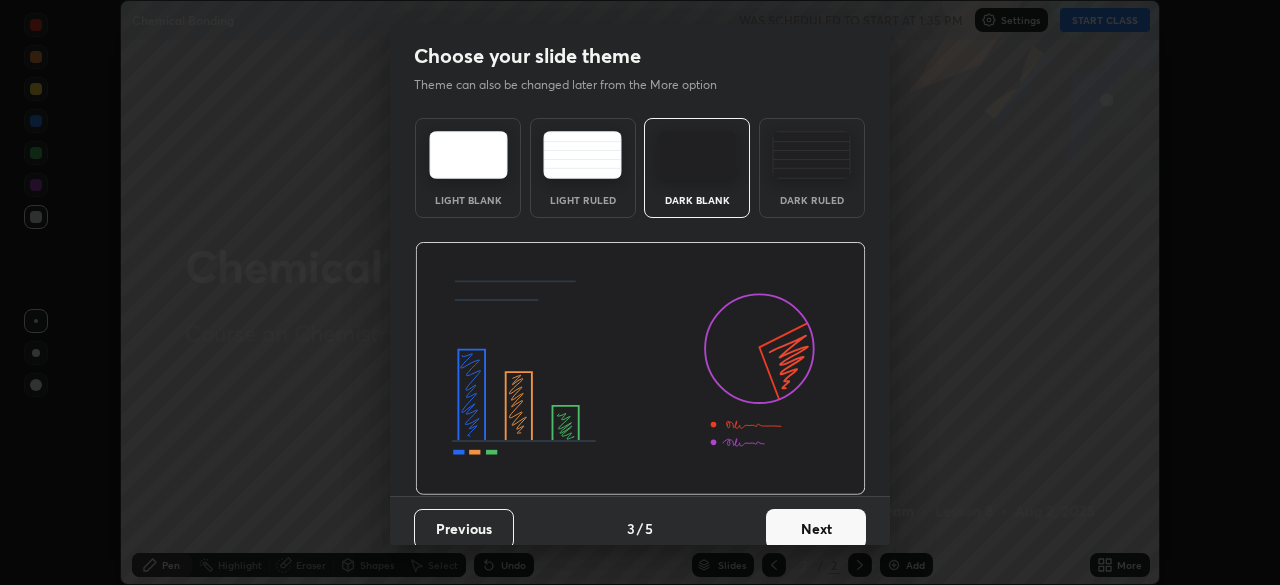 click on "Next" at bounding box center (816, 529) 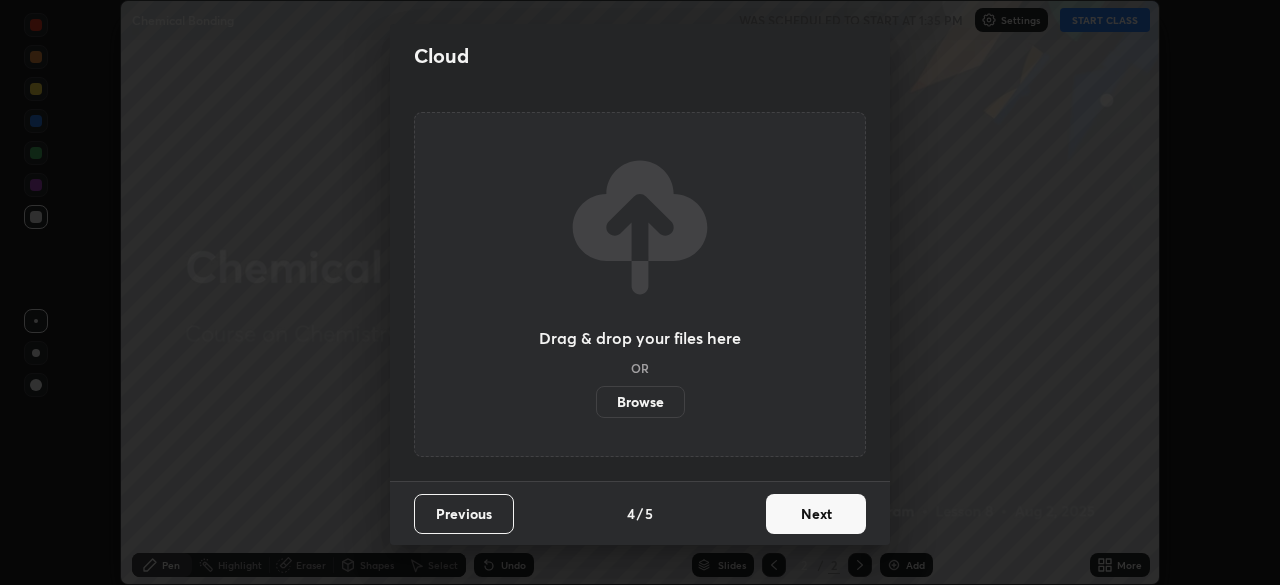 click on "Next" at bounding box center [816, 514] 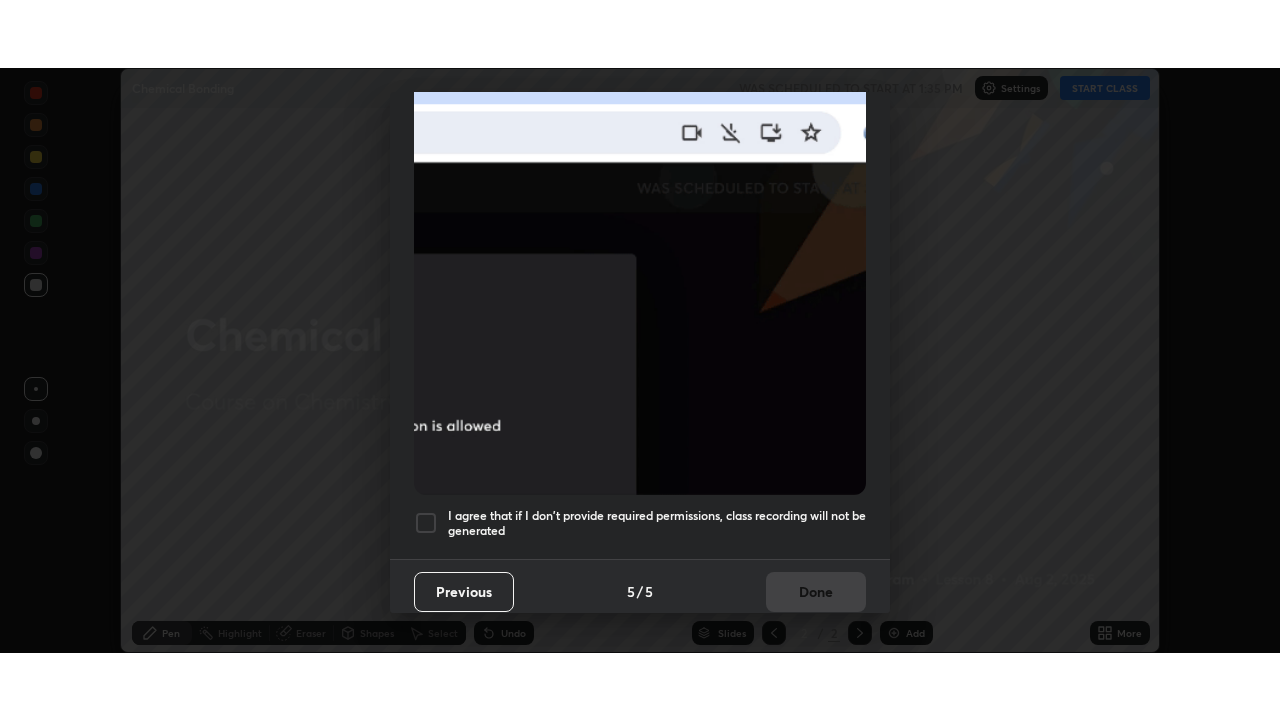scroll, scrollTop: 478, scrollLeft: 0, axis: vertical 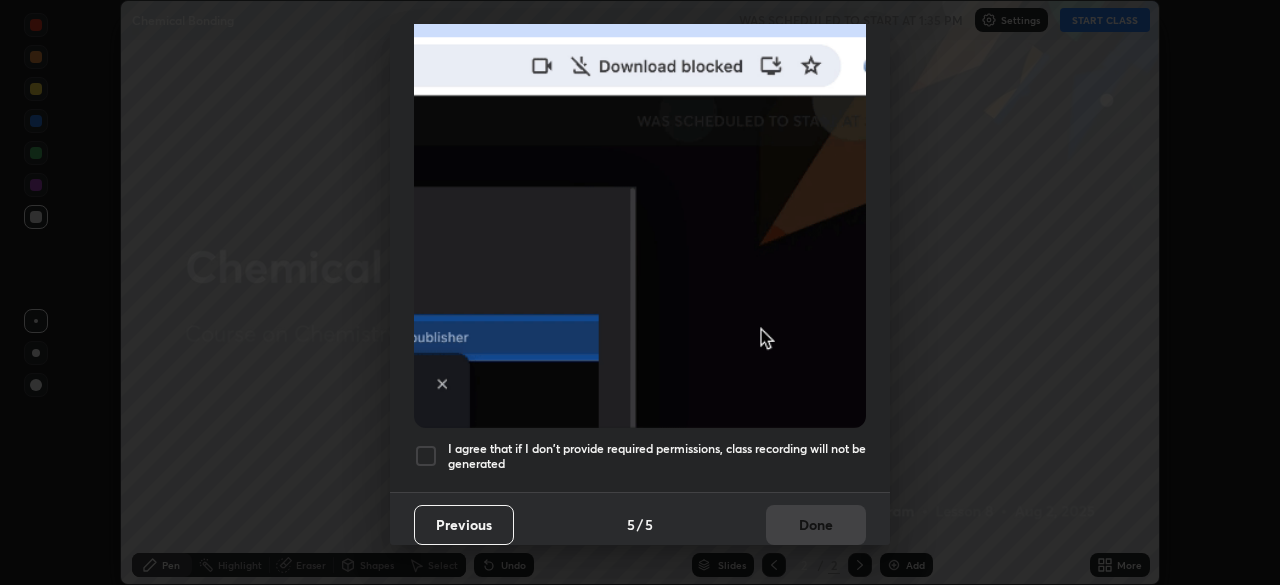 click on "I agree that if I don't provide required permissions, class recording will not be generated" at bounding box center (657, 456) 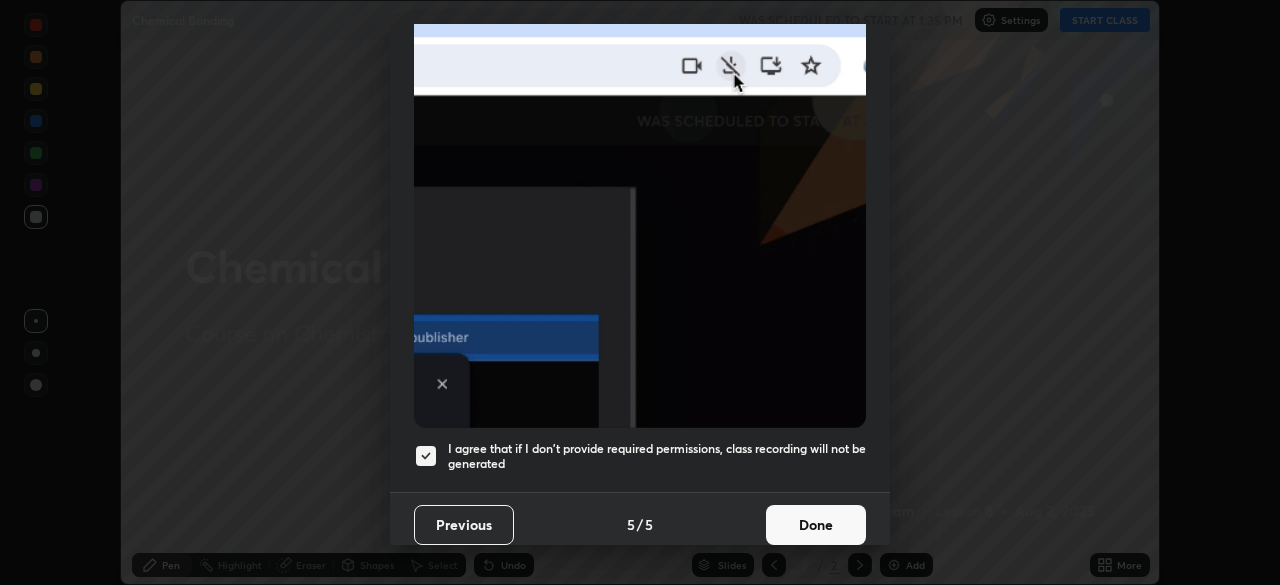 click on "Done" at bounding box center (816, 525) 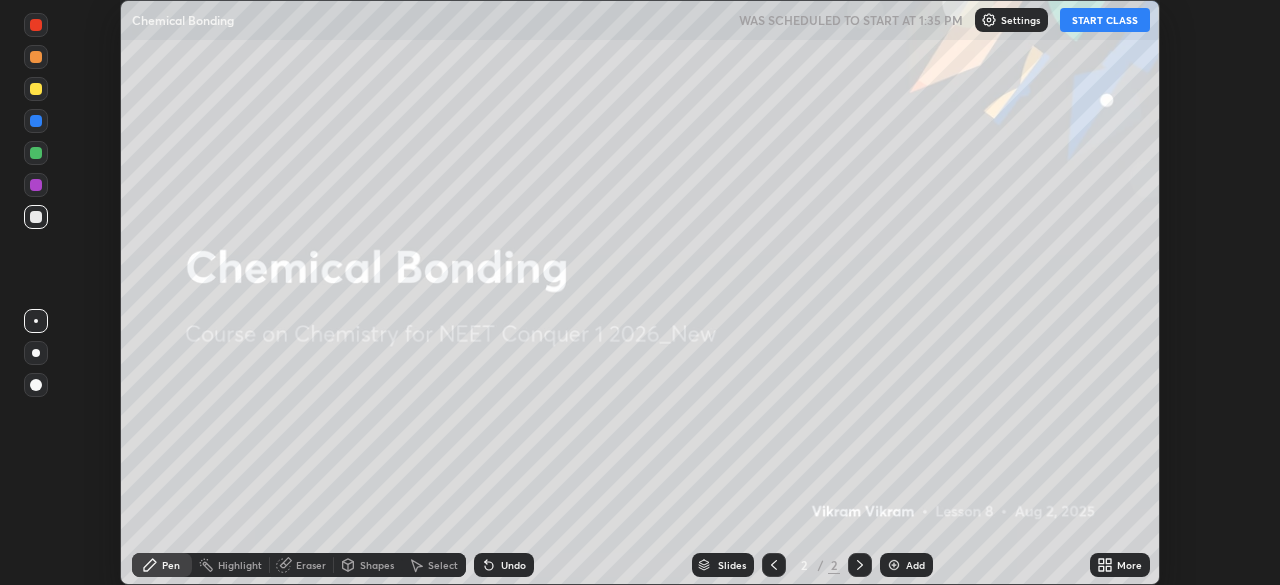 click on "START CLASS" at bounding box center [1105, 20] 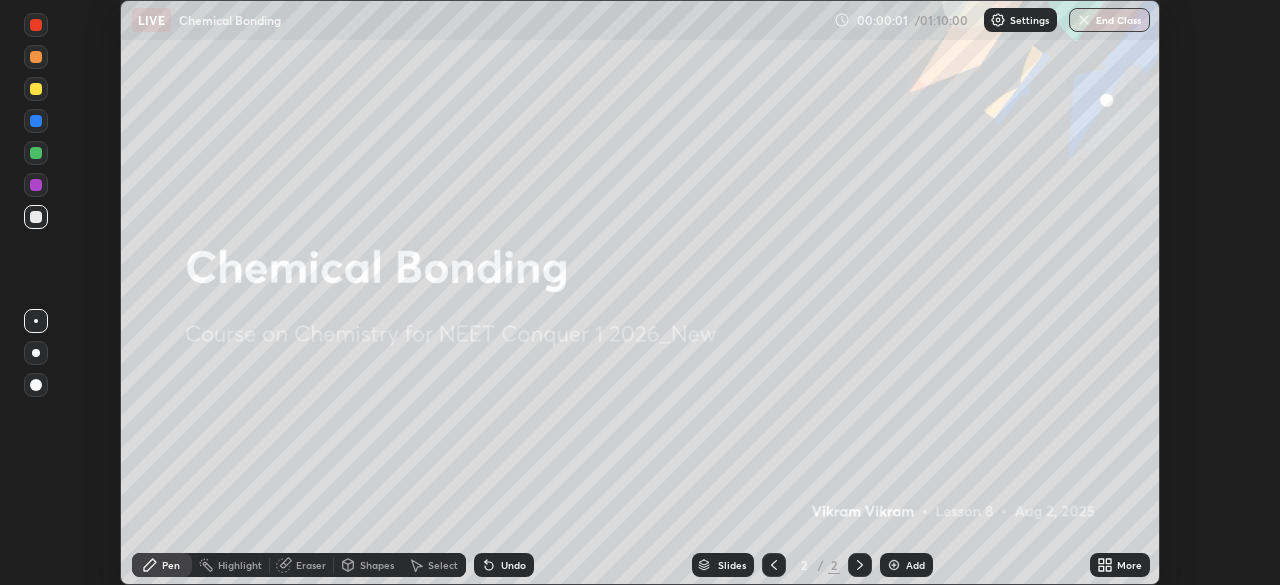 click 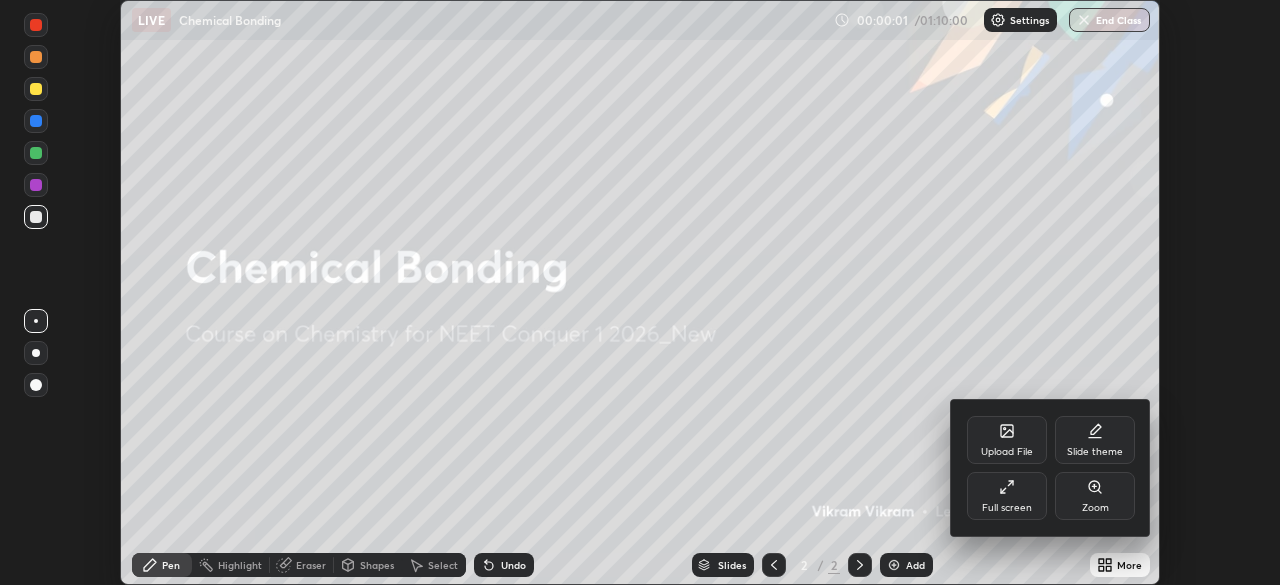 click on "Full screen" at bounding box center (1007, 508) 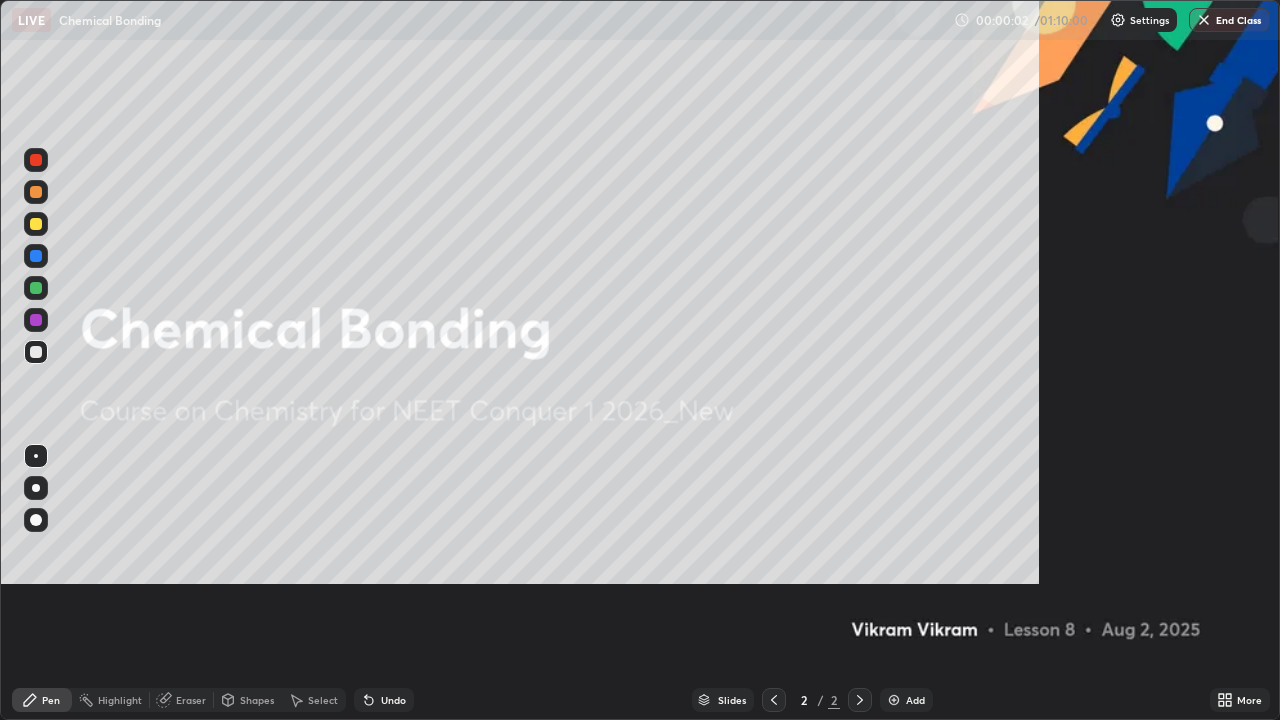 scroll, scrollTop: 99280, scrollLeft: 98720, axis: both 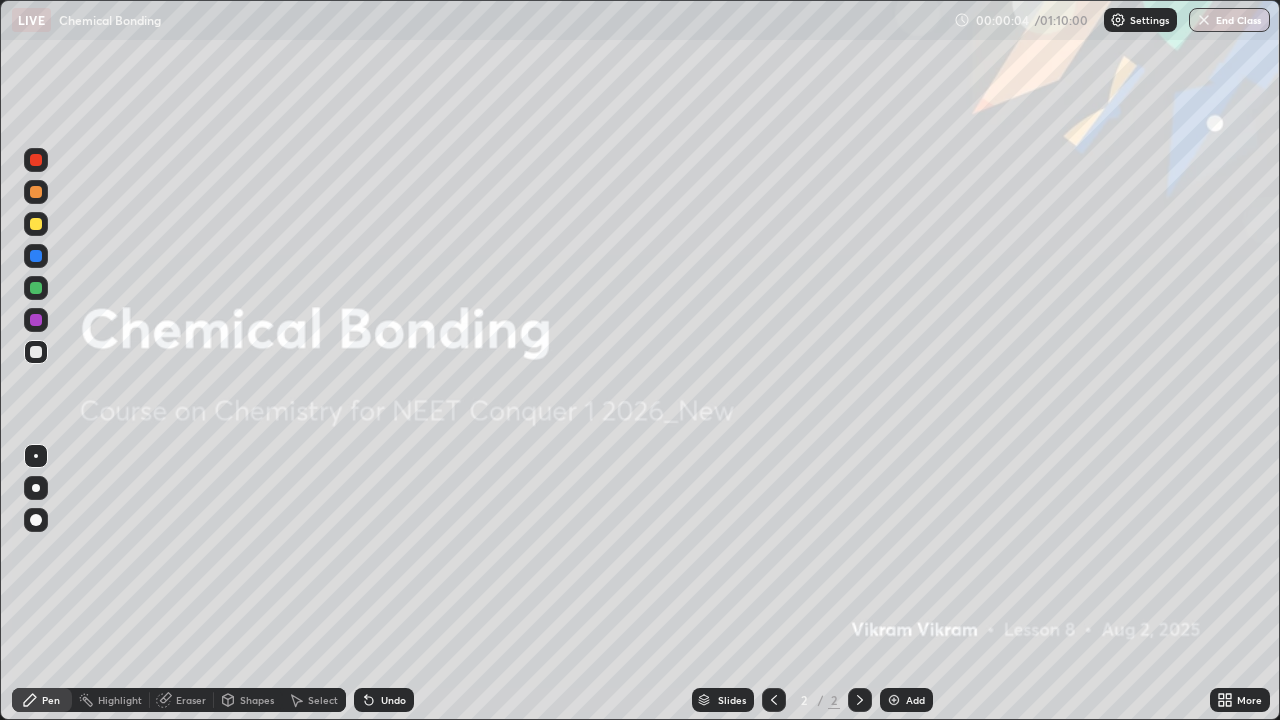 click on "Add" at bounding box center (906, 700) 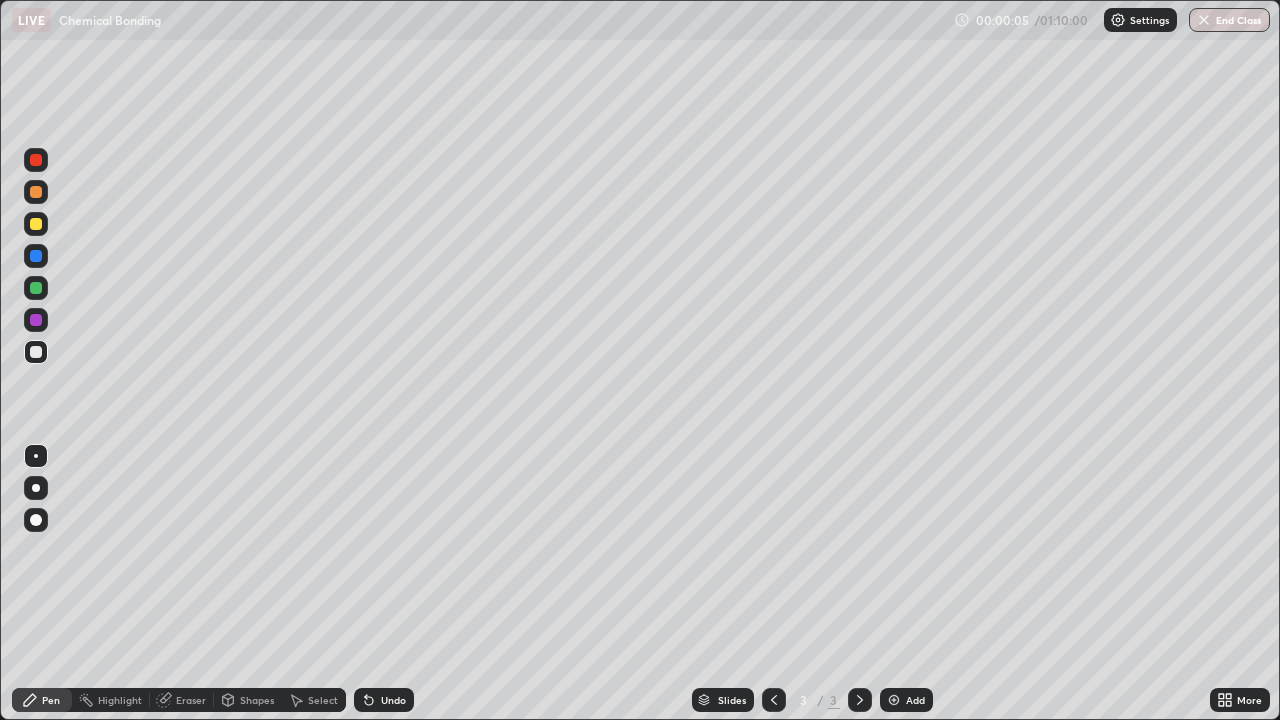 click on "Add" at bounding box center [906, 700] 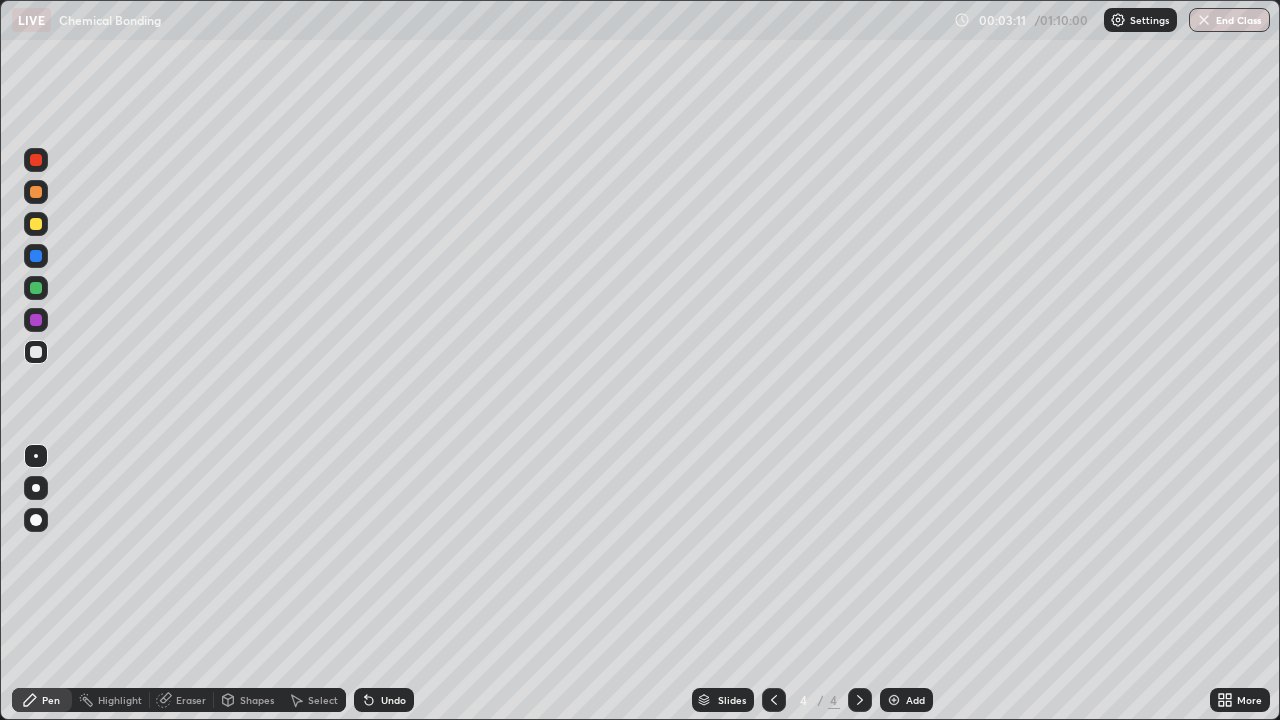 click at bounding box center (36, 352) 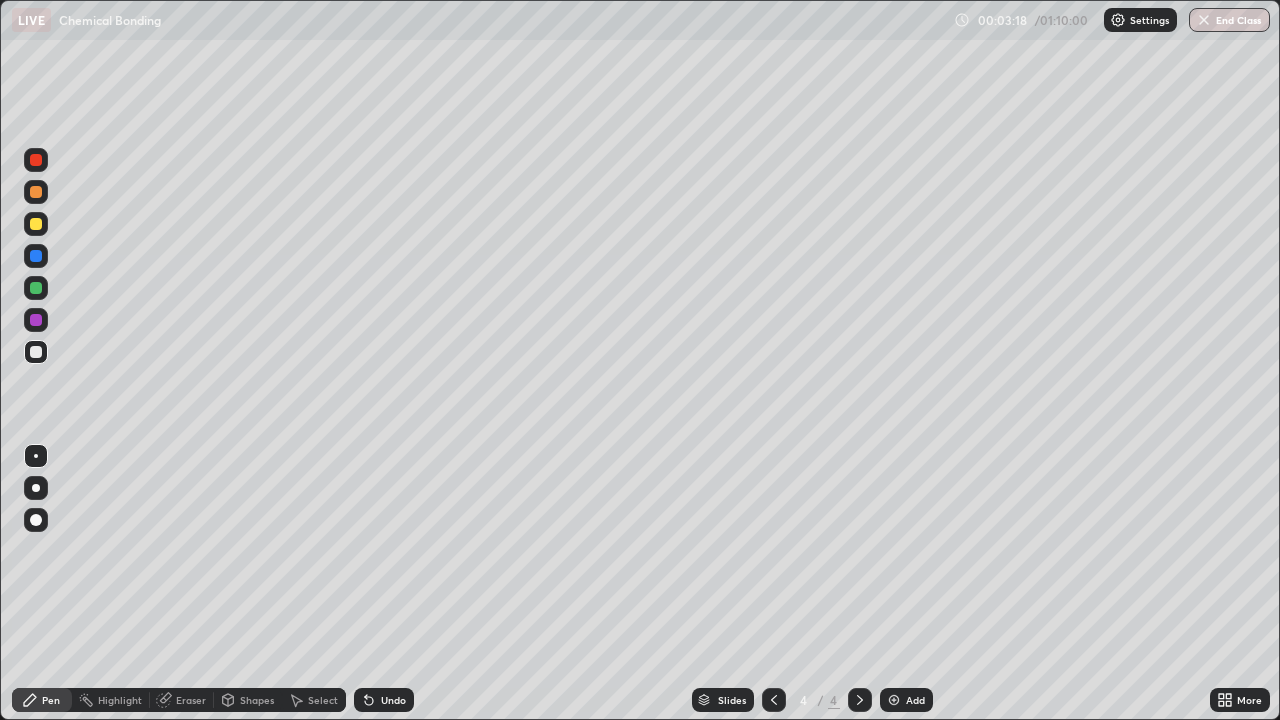 click on "Undo" at bounding box center [393, 700] 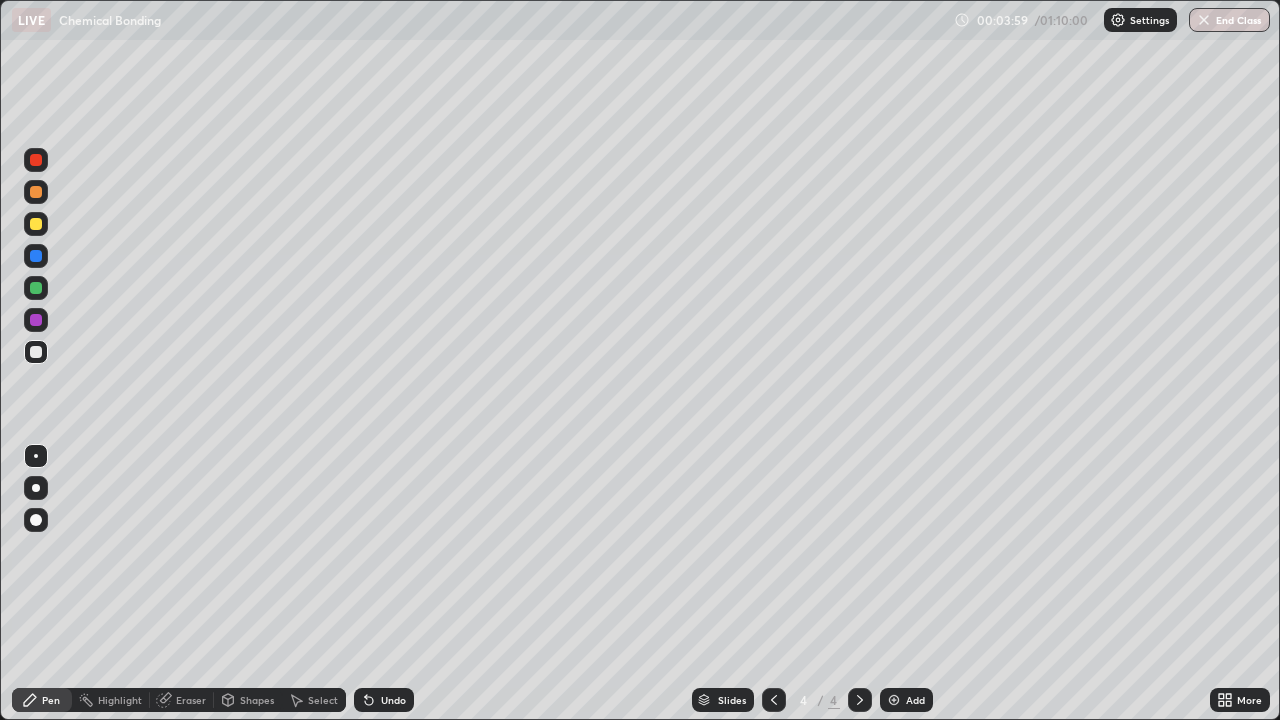 click on "Undo" at bounding box center [384, 700] 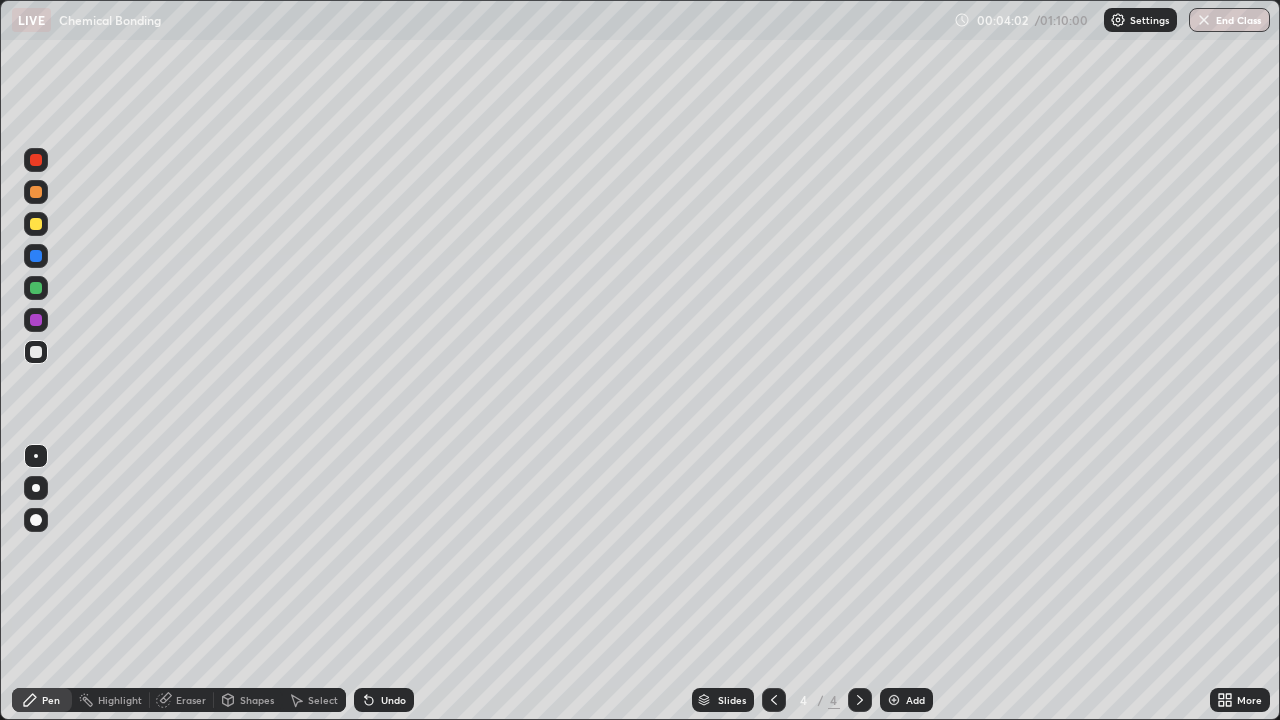 click on "Undo" at bounding box center [384, 700] 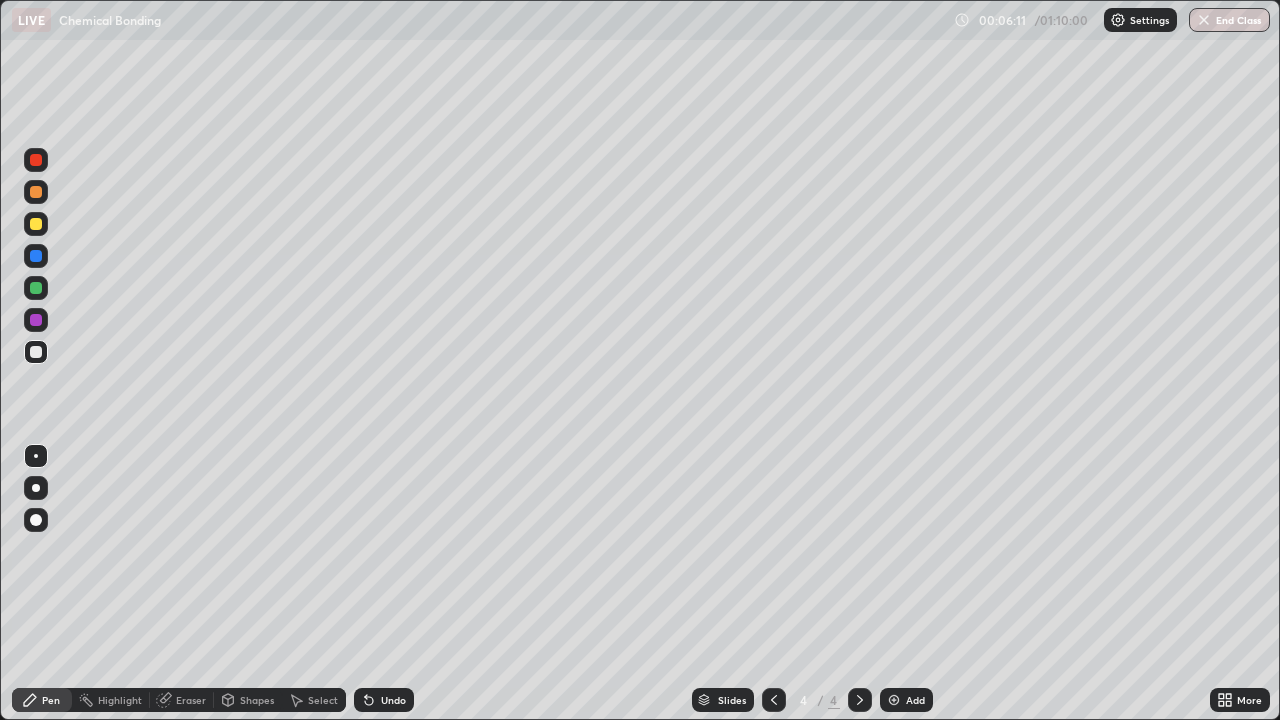 click at bounding box center [36, 224] 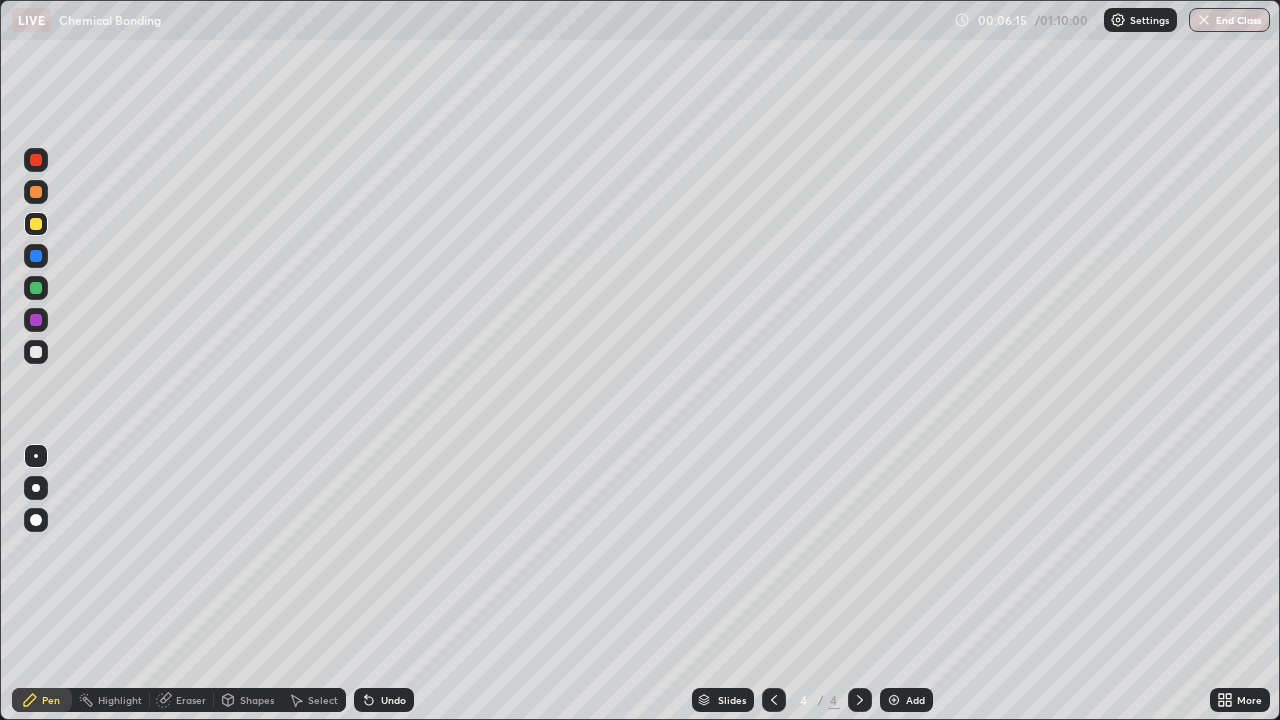 click 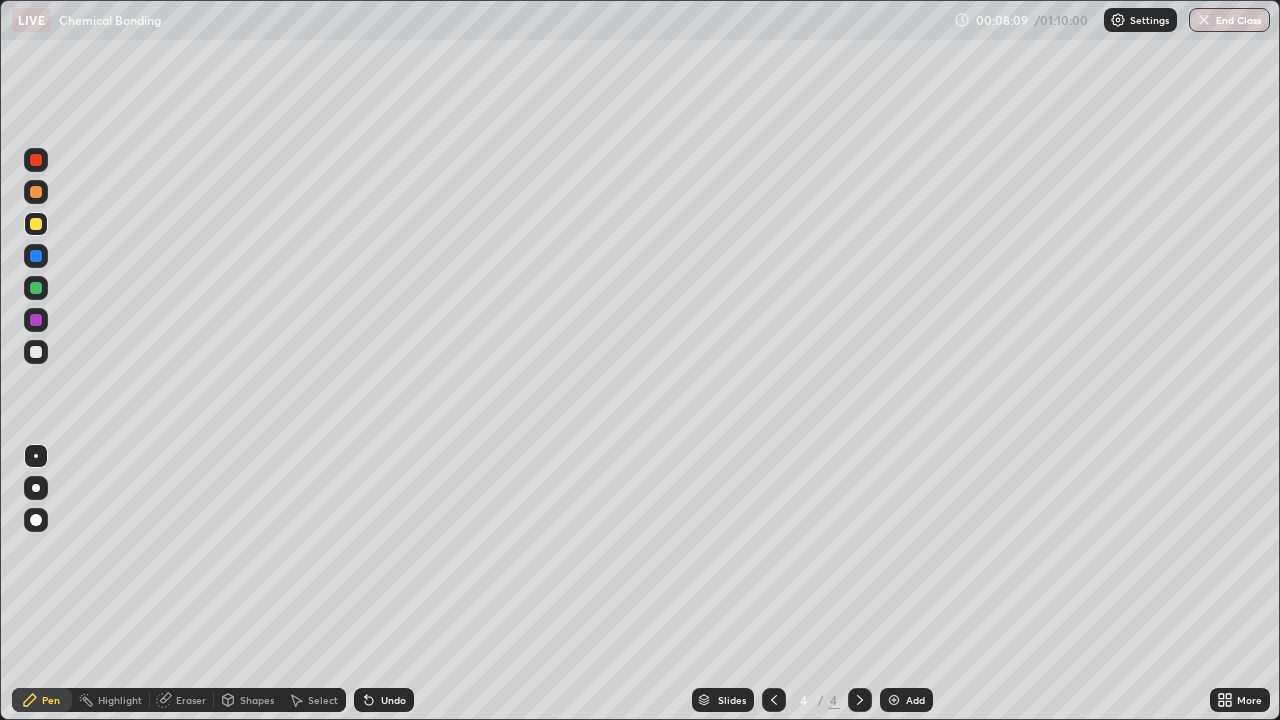 click at bounding box center (894, 700) 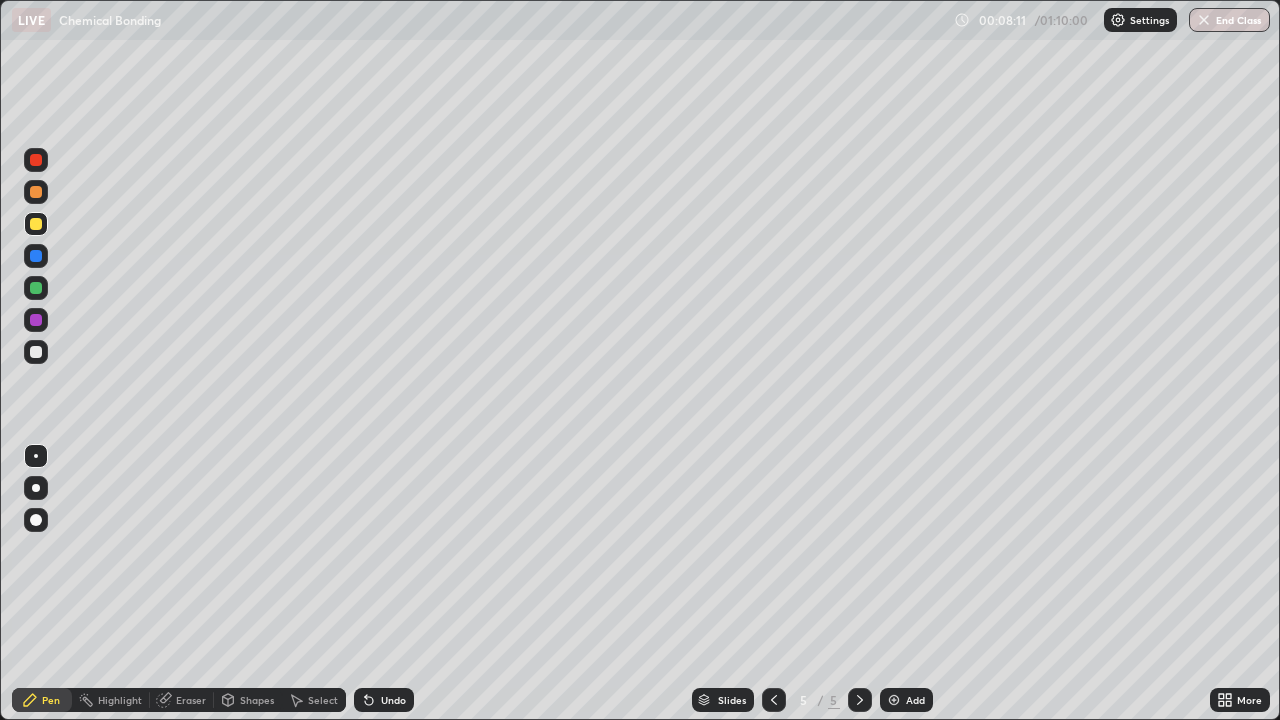 click at bounding box center (36, 320) 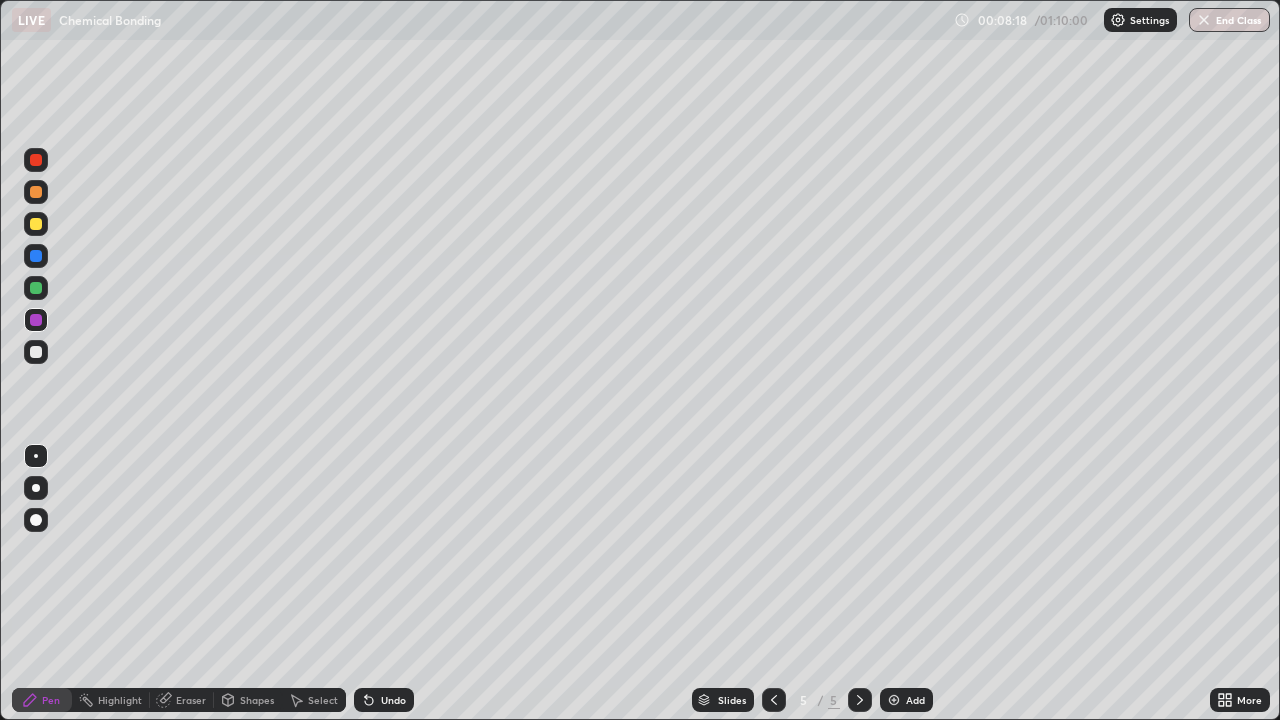 click at bounding box center (36, 352) 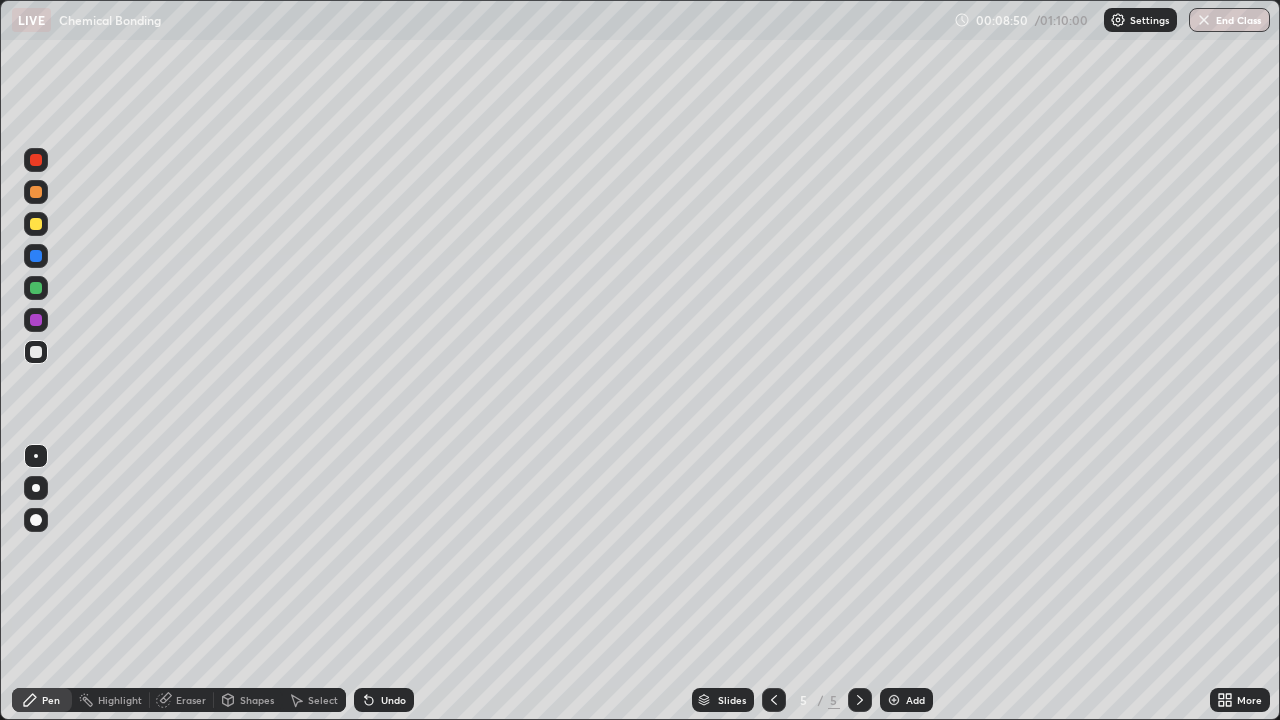 click on "Undo" at bounding box center (393, 700) 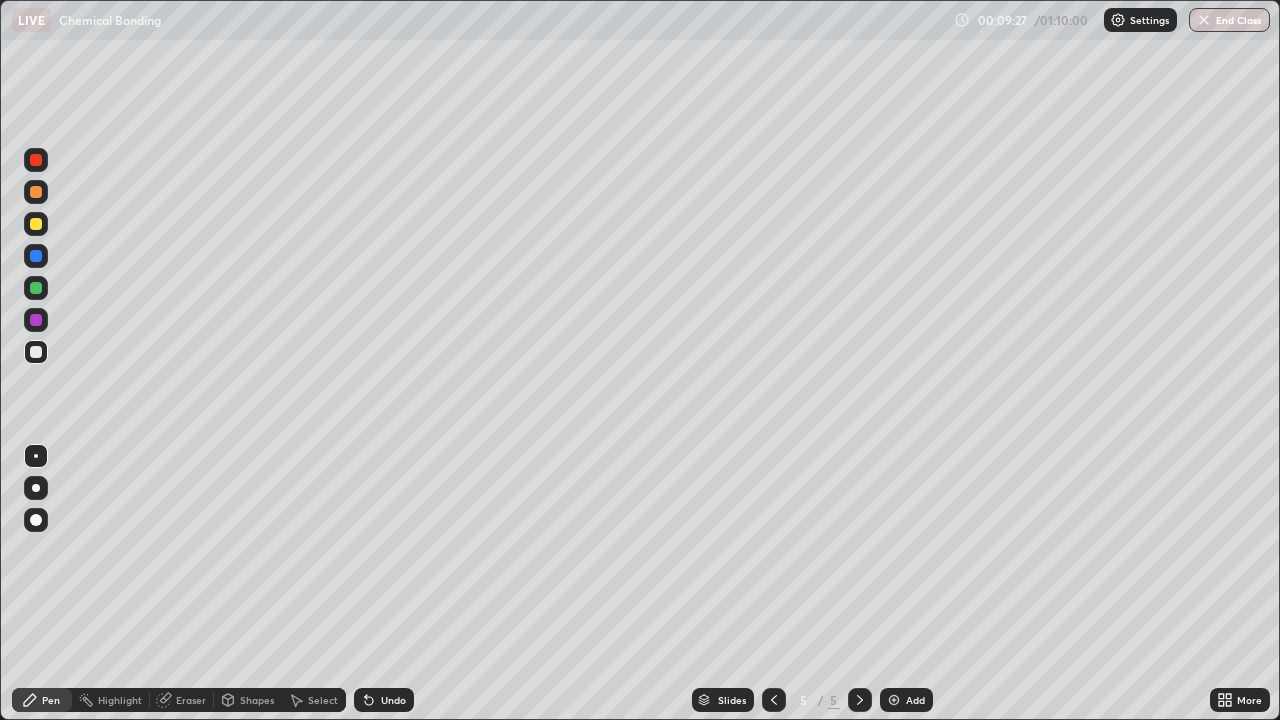 click at bounding box center [36, 224] 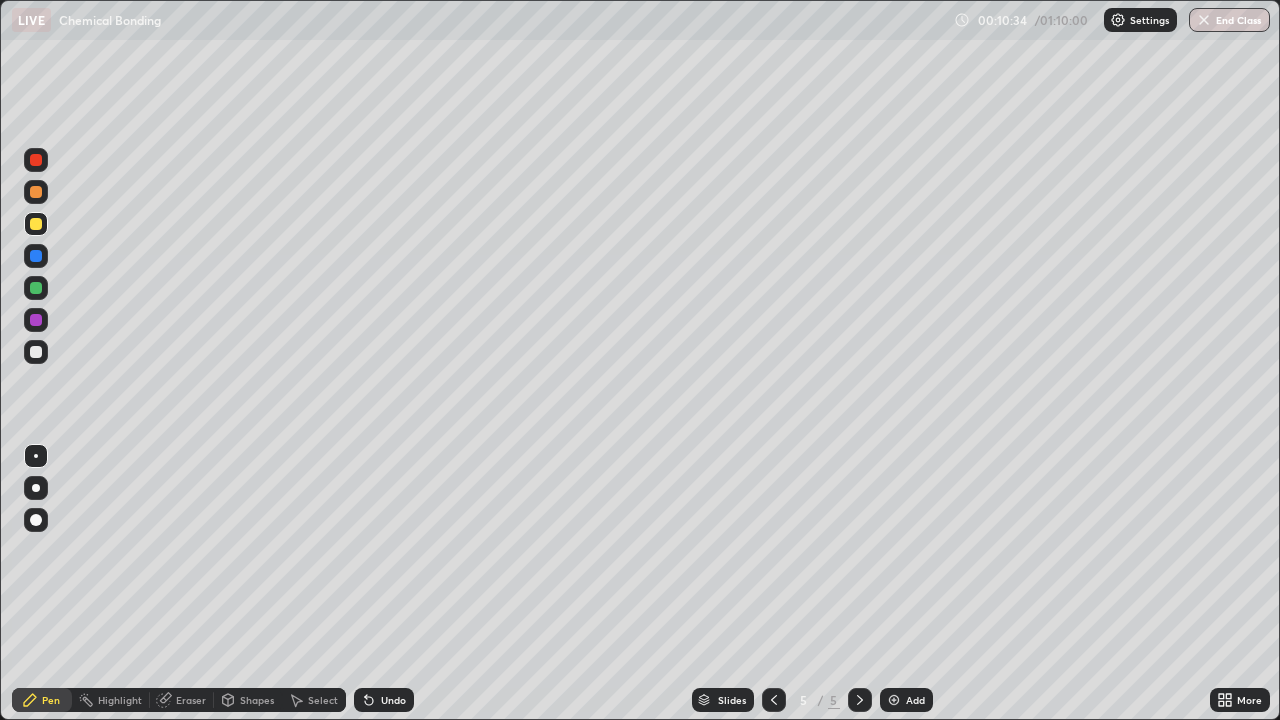 click at bounding box center [36, 256] 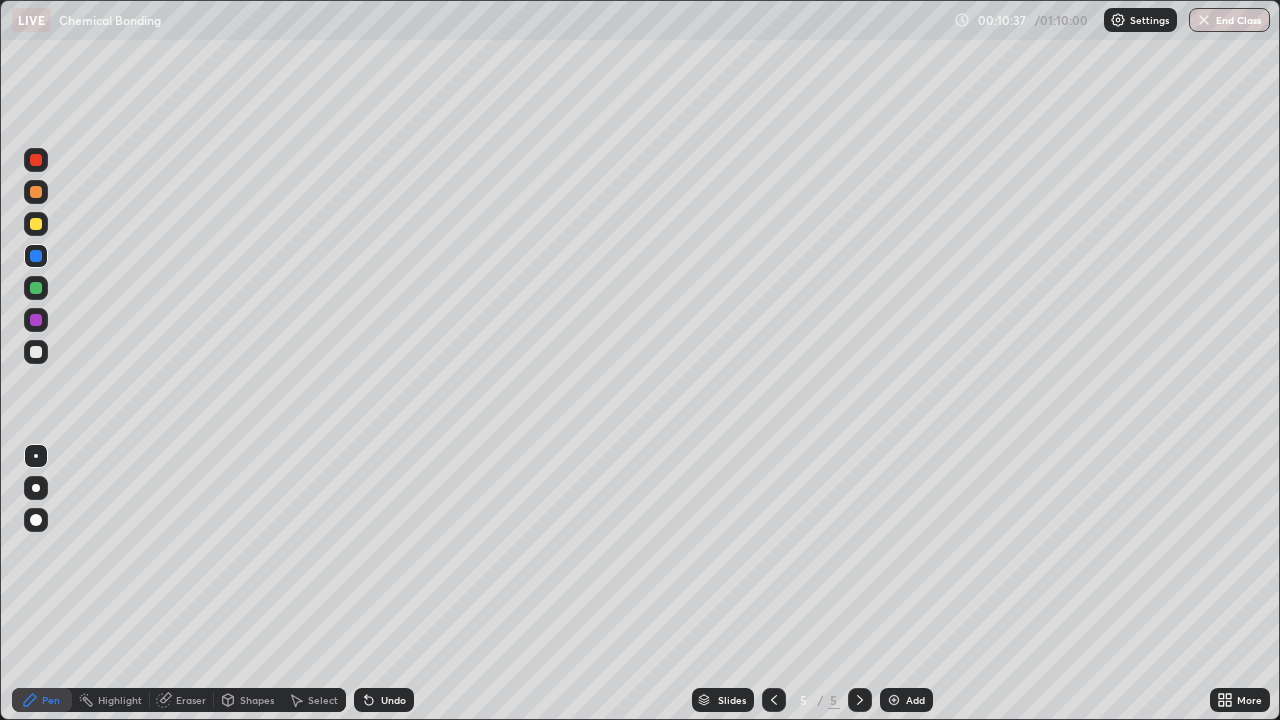 click at bounding box center (36, 352) 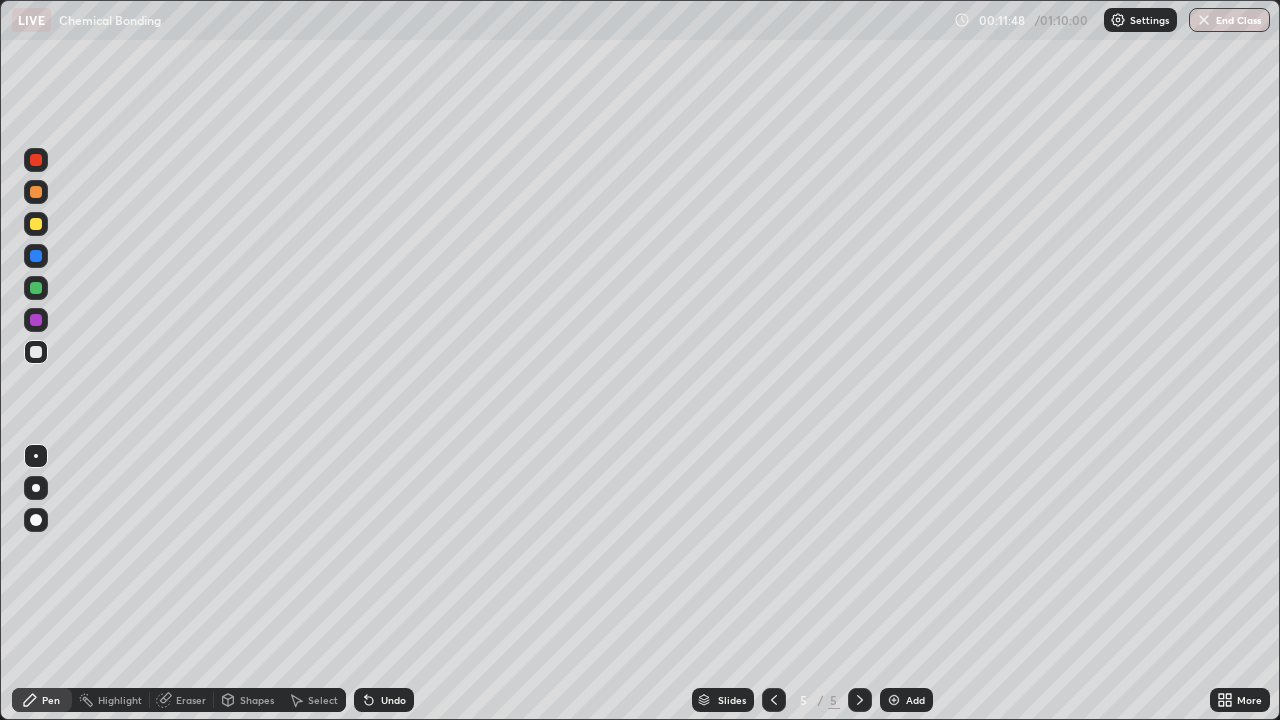 click on "Eraser" at bounding box center (191, 700) 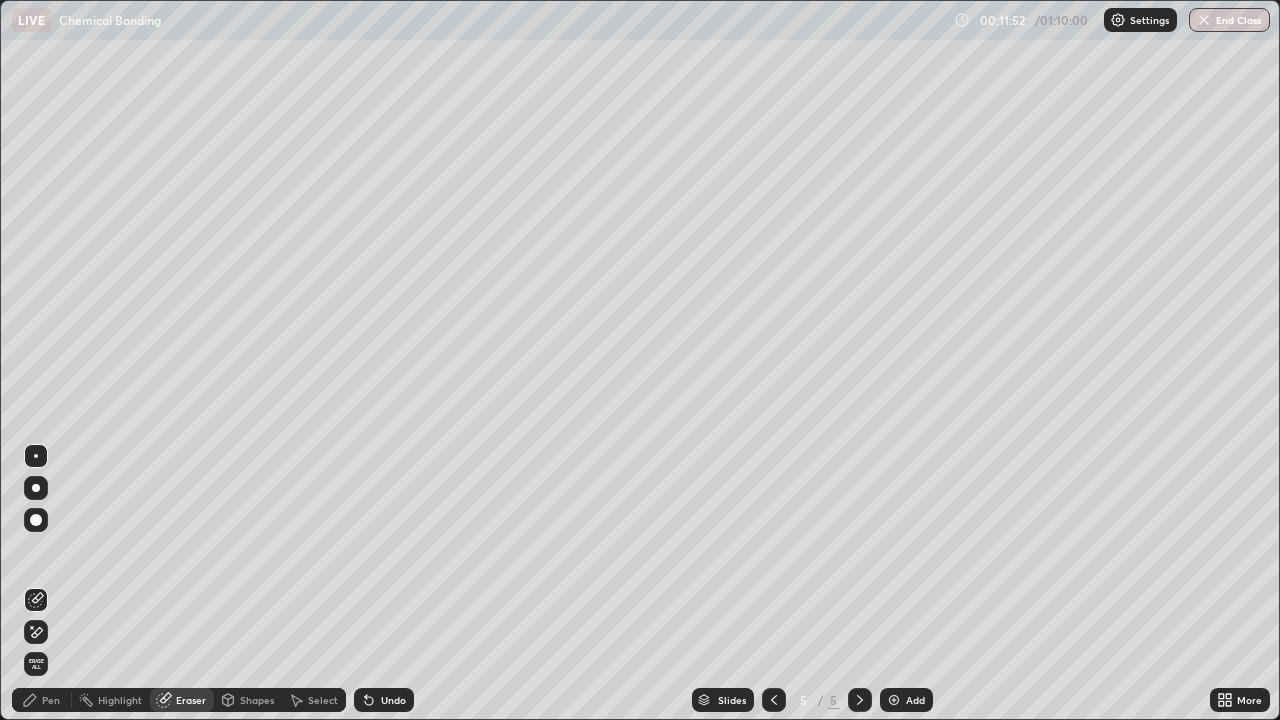 click on "Pen" at bounding box center (51, 700) 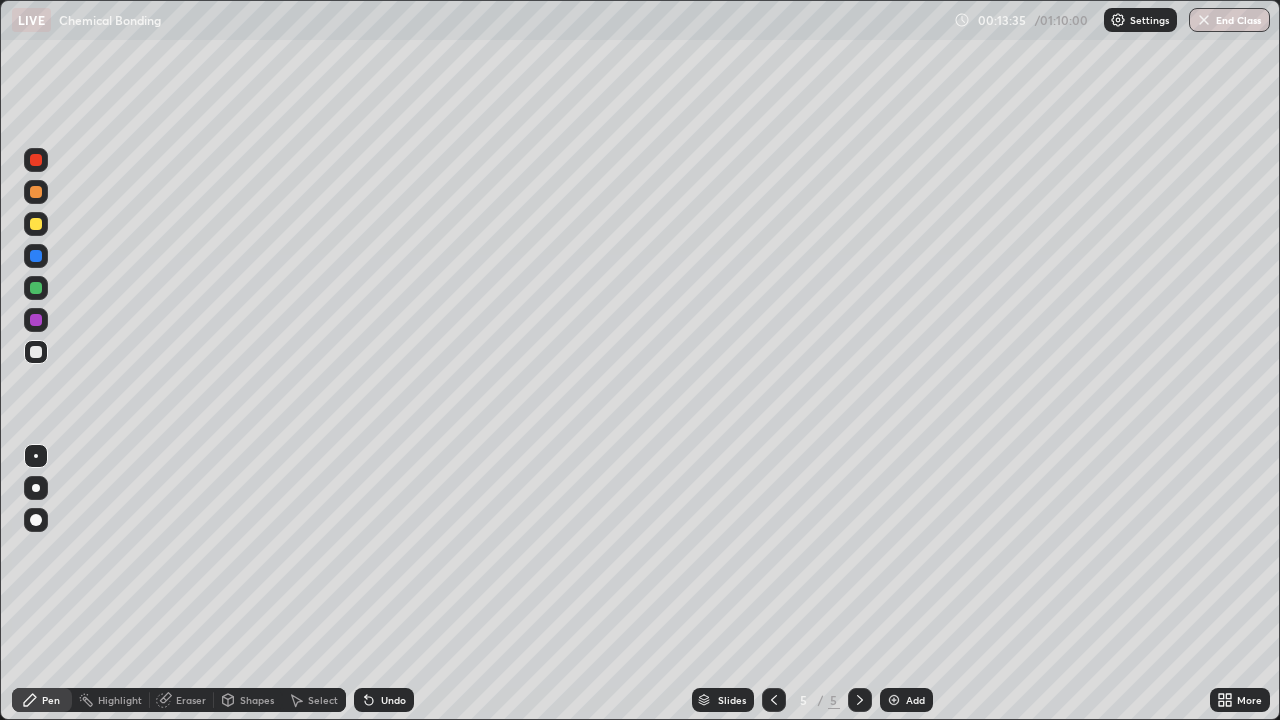 click on "Undo" at bounding box center (393, 700) 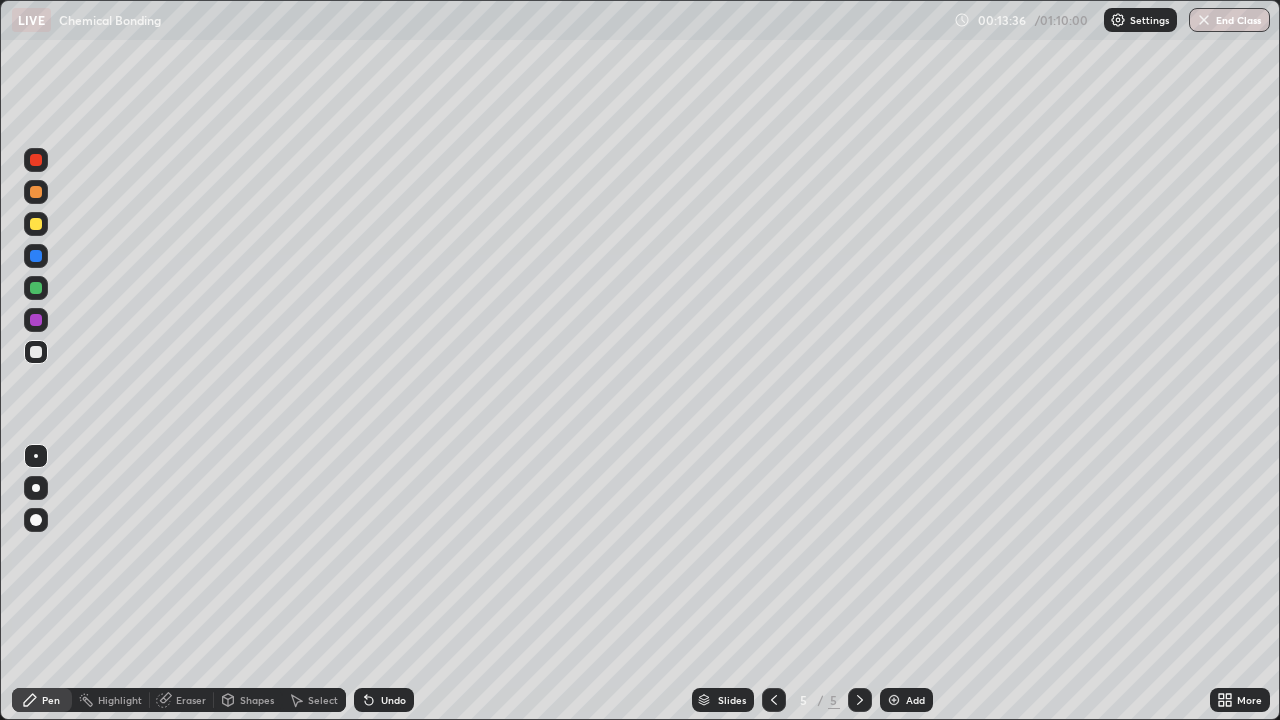 click on "Undo" at bounding box center [393, 700] 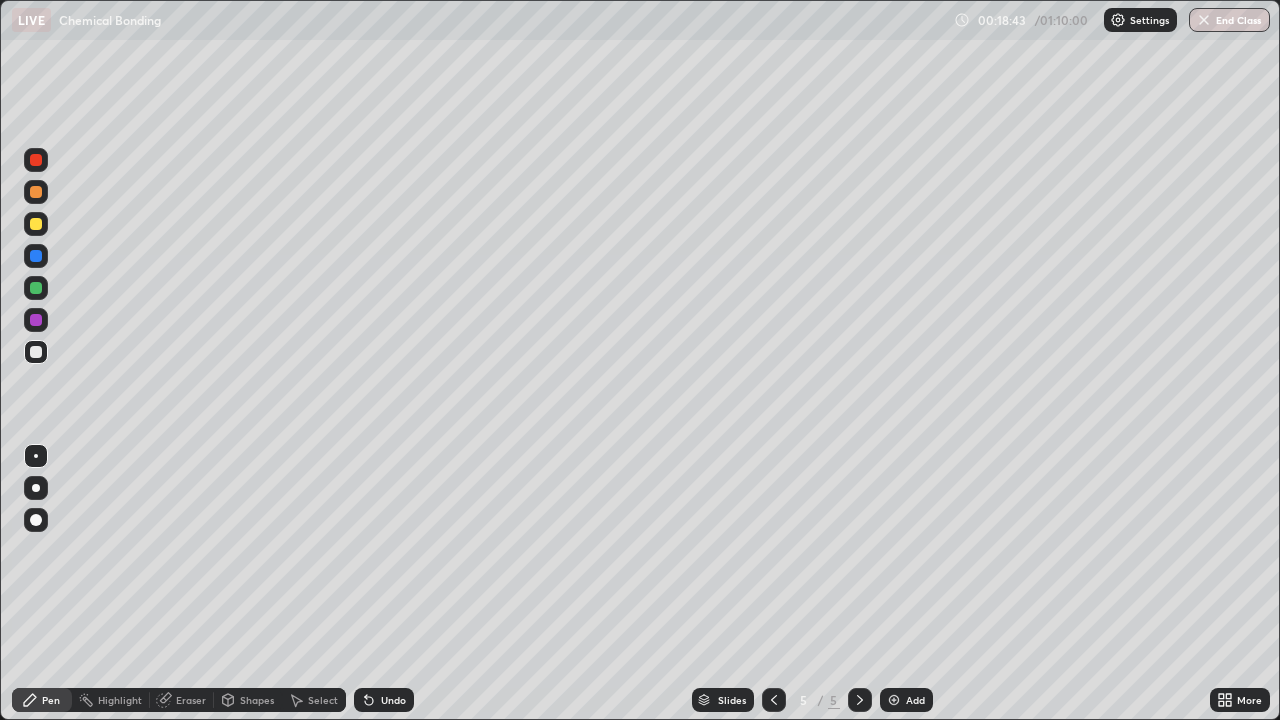 click on "Add" at bounding box center [915, 700] 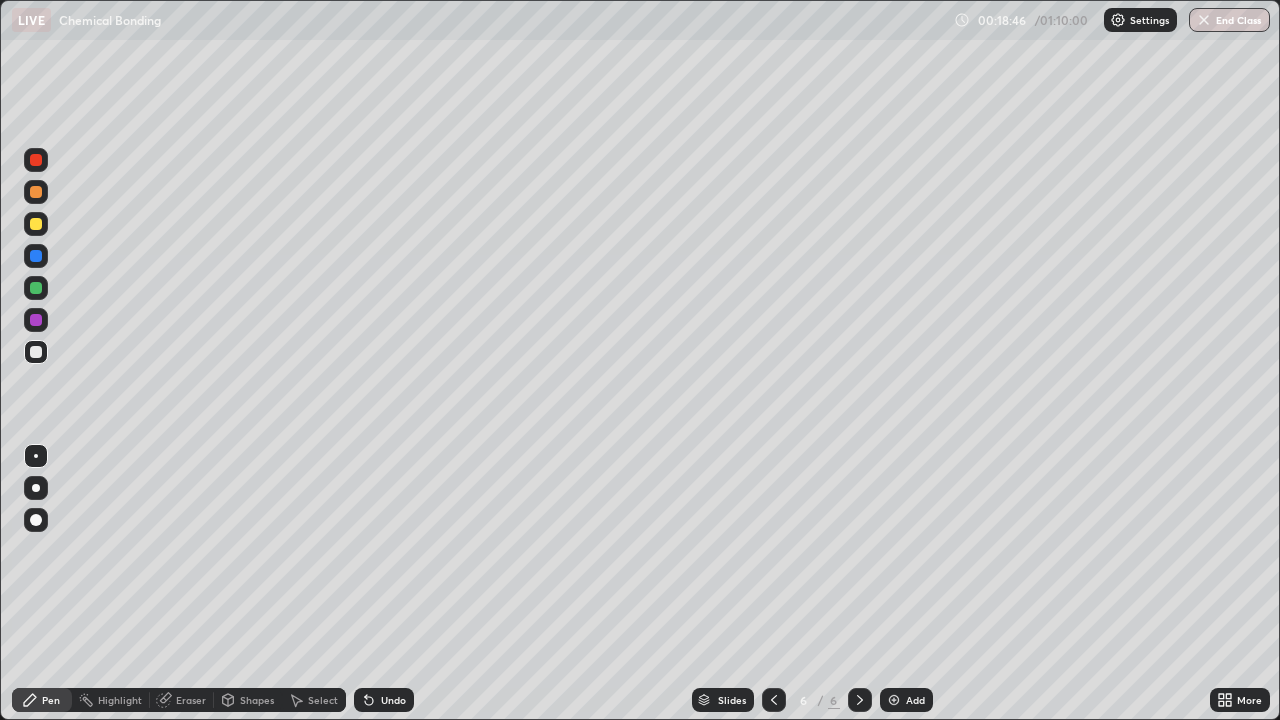 click at bounding box center (36, 288) 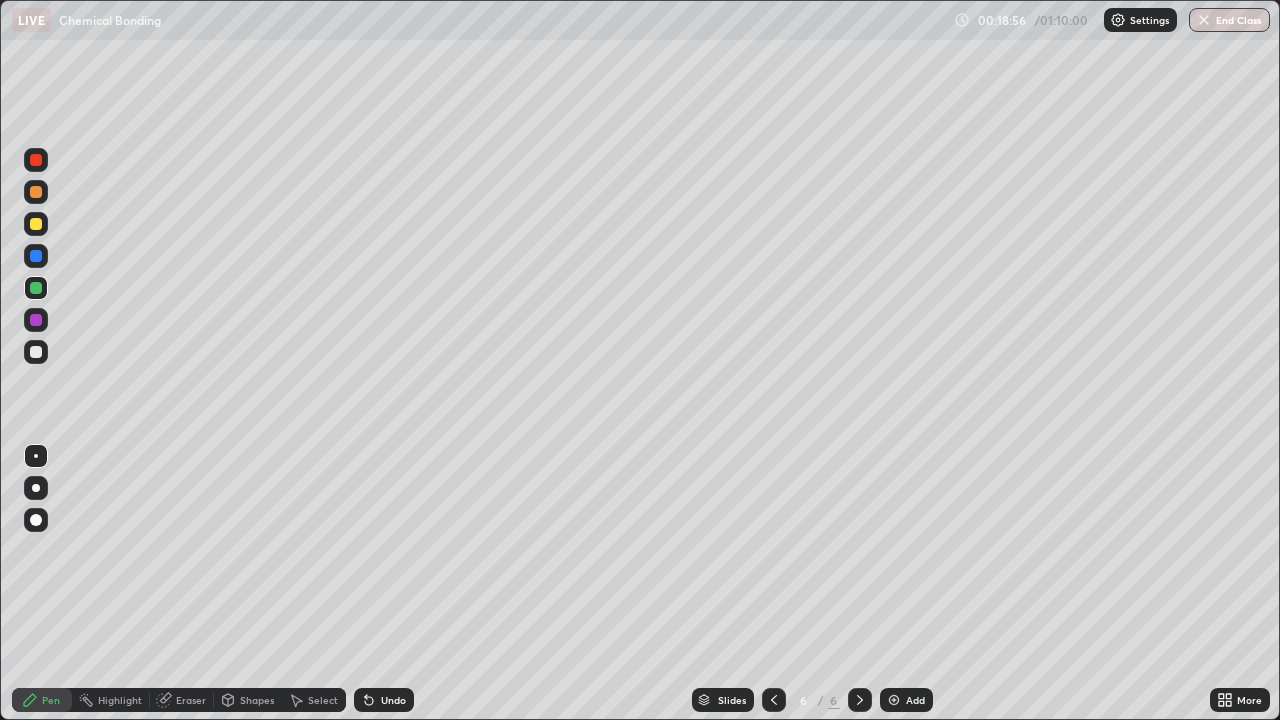 click at bounding box center [36, 192] 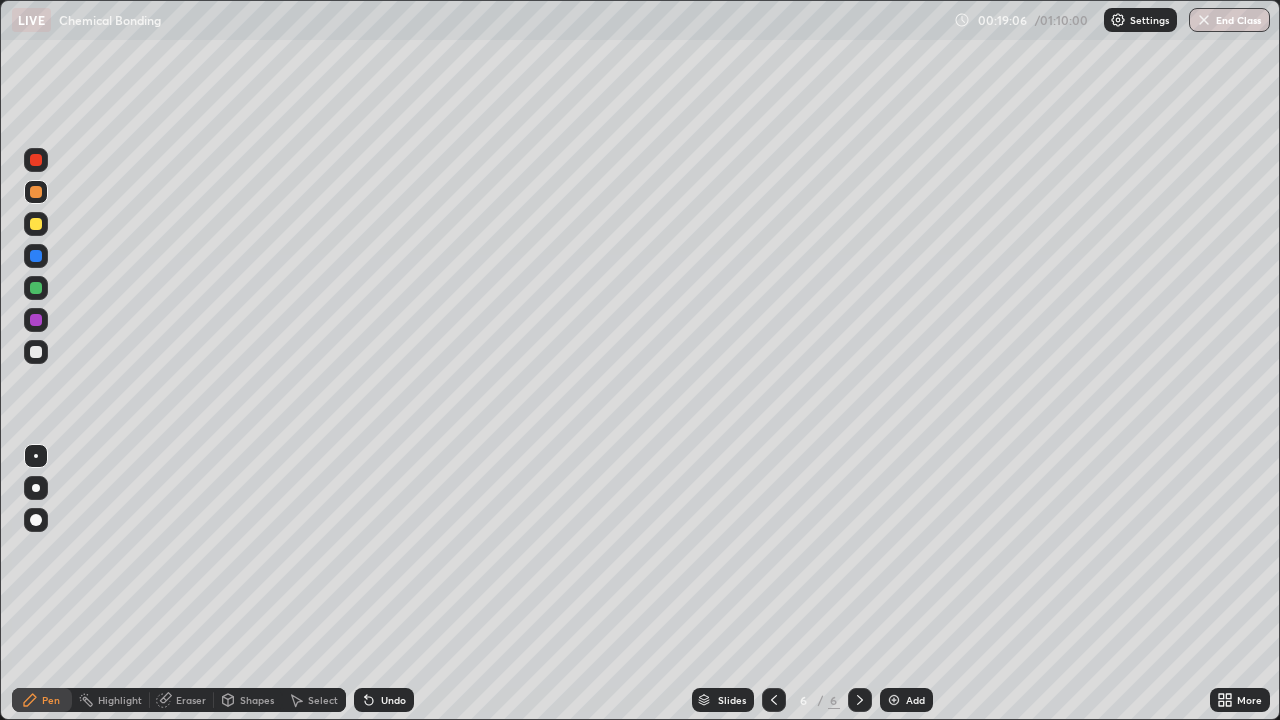 click at bounding box center (36, 352) 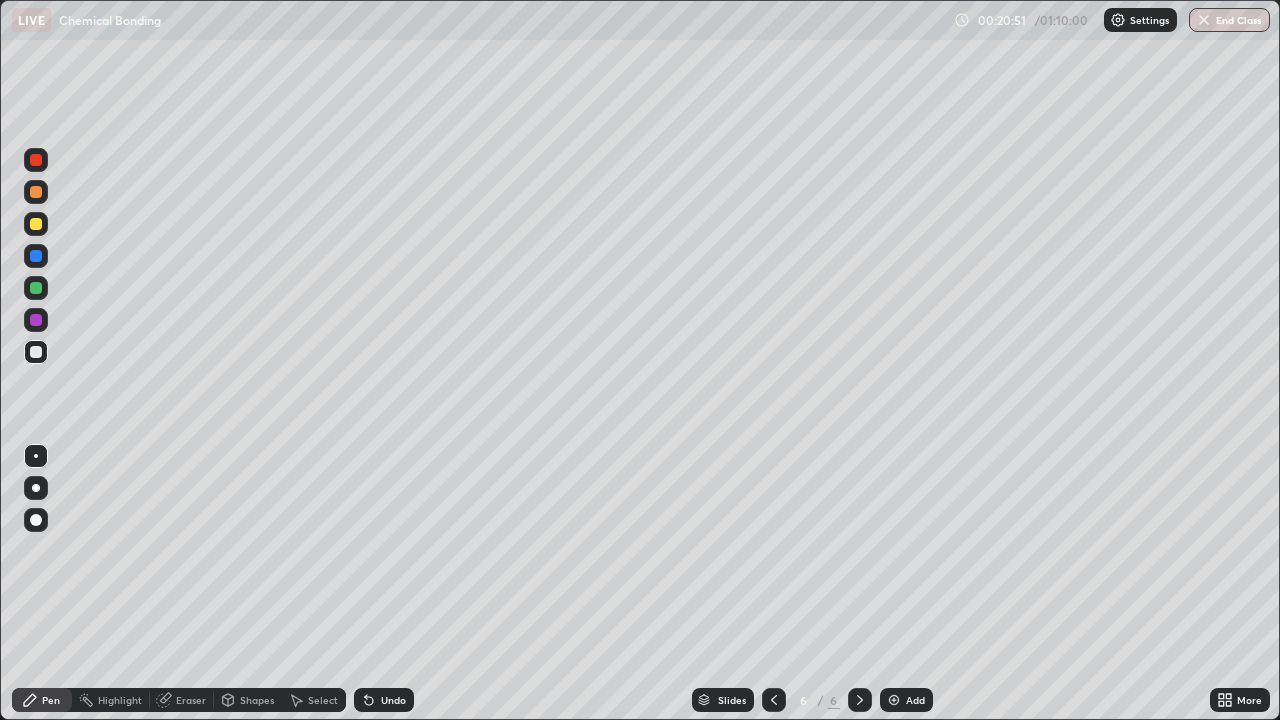 click 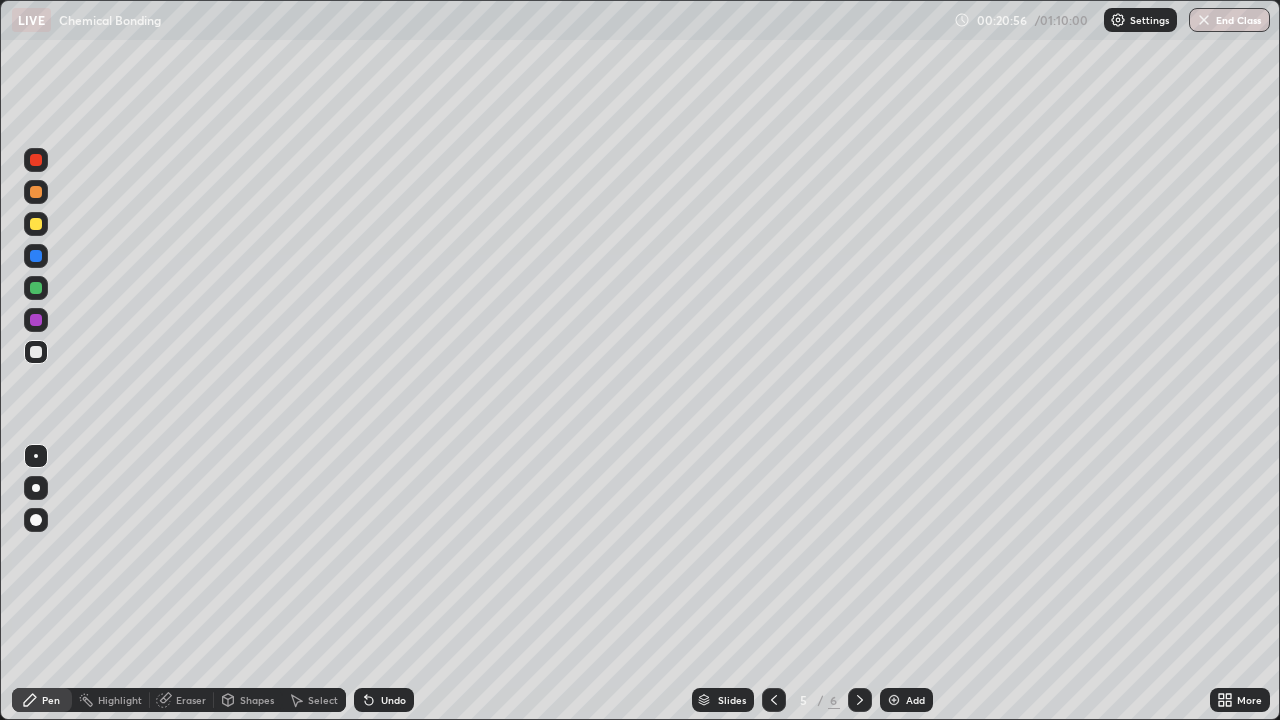 click on "Undo" at bounding box center (393, 700) 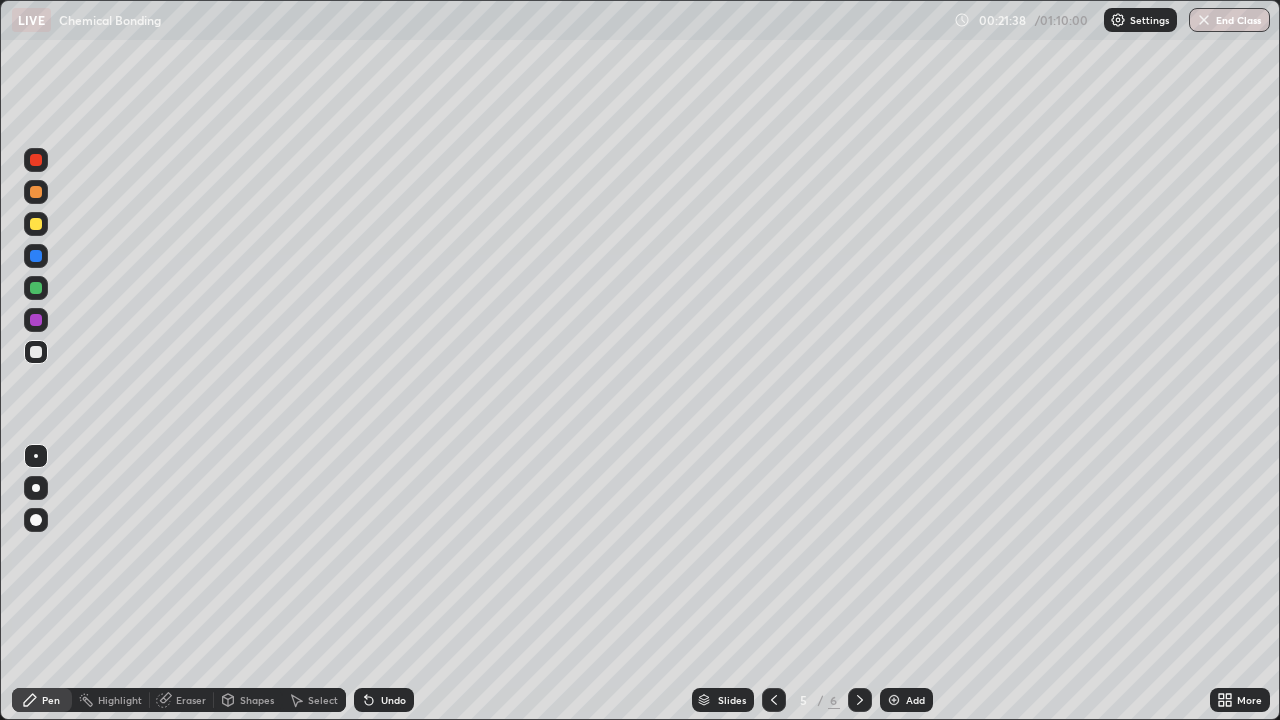 click 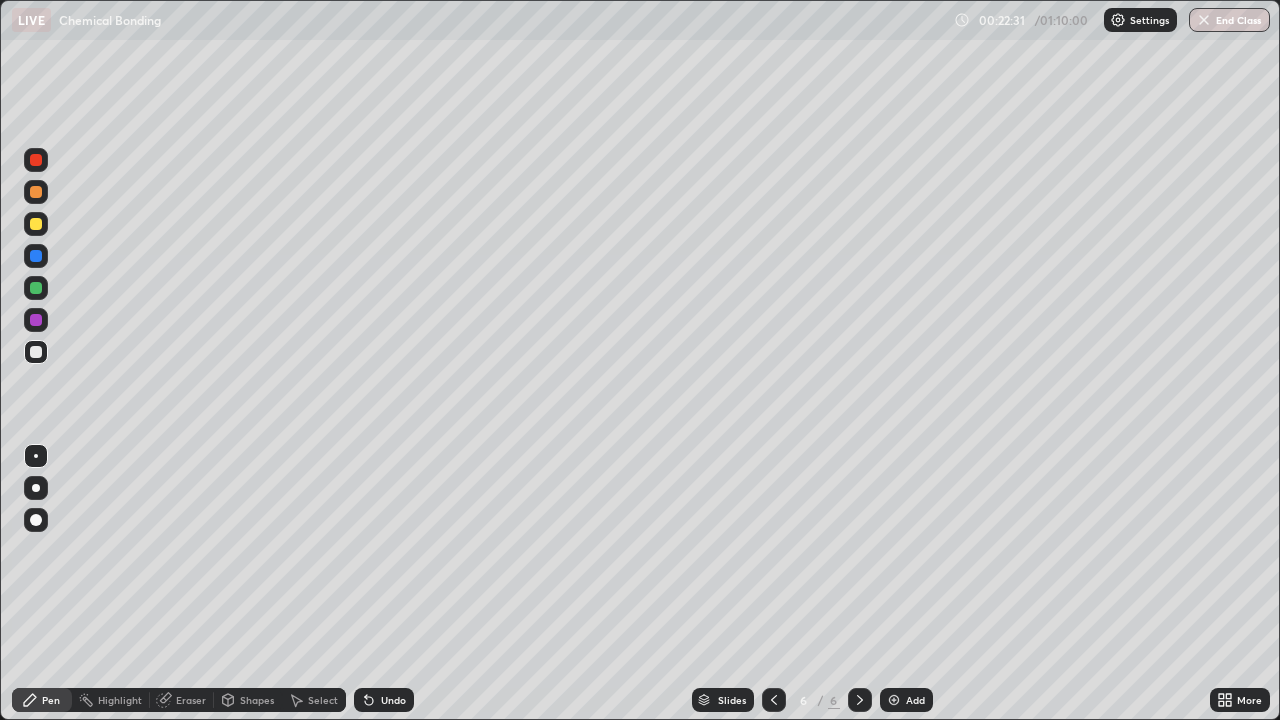 click at bounding box center (36, 288) 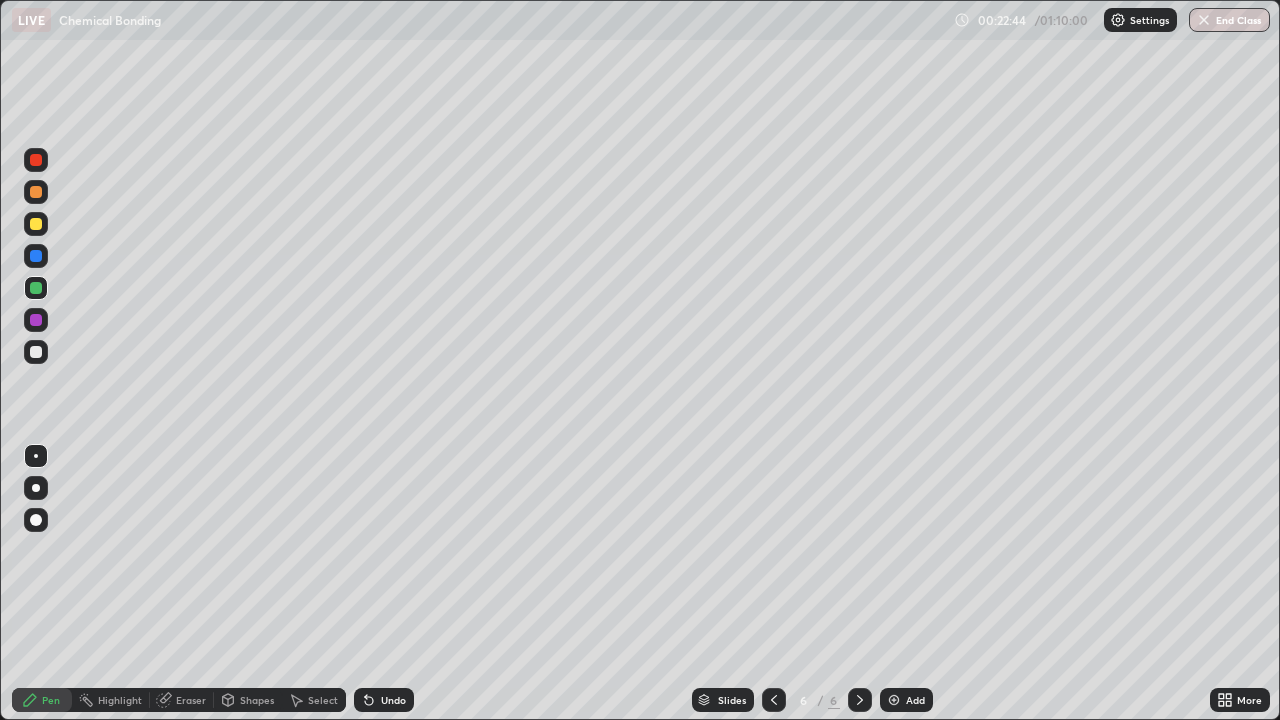 click at bounding box center (36, 256) 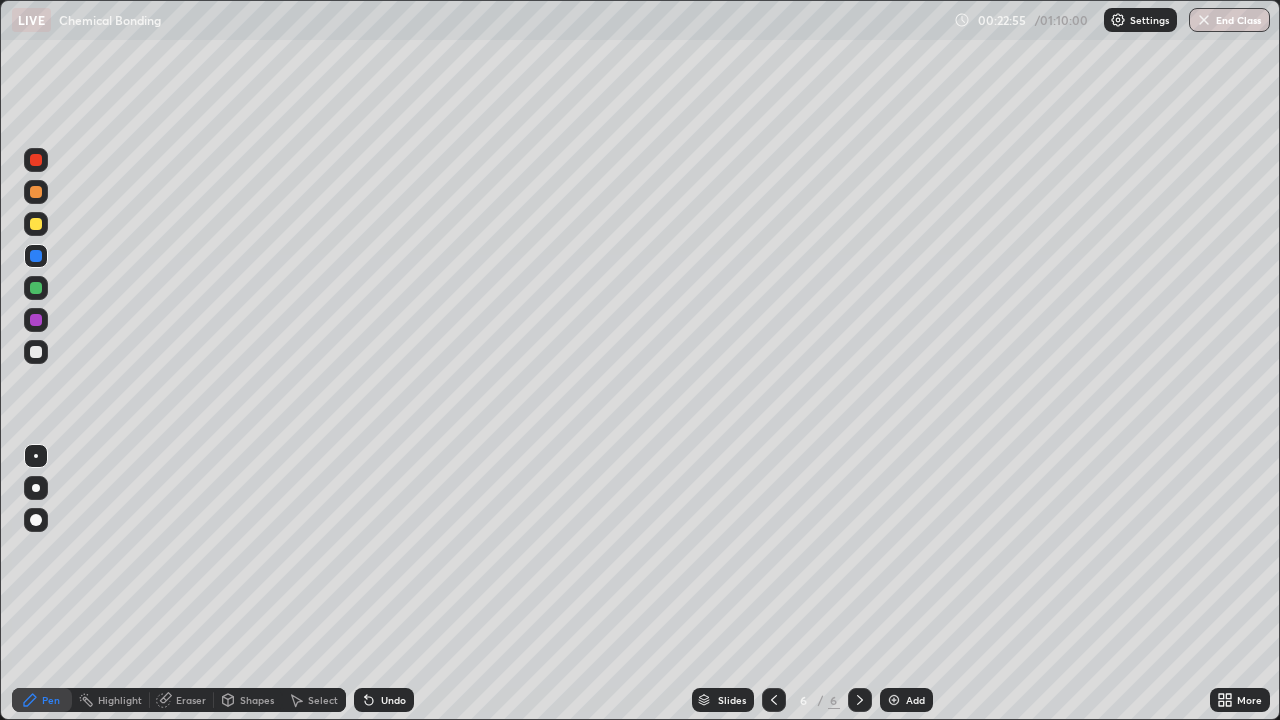 click at bounding box center [36, 352] 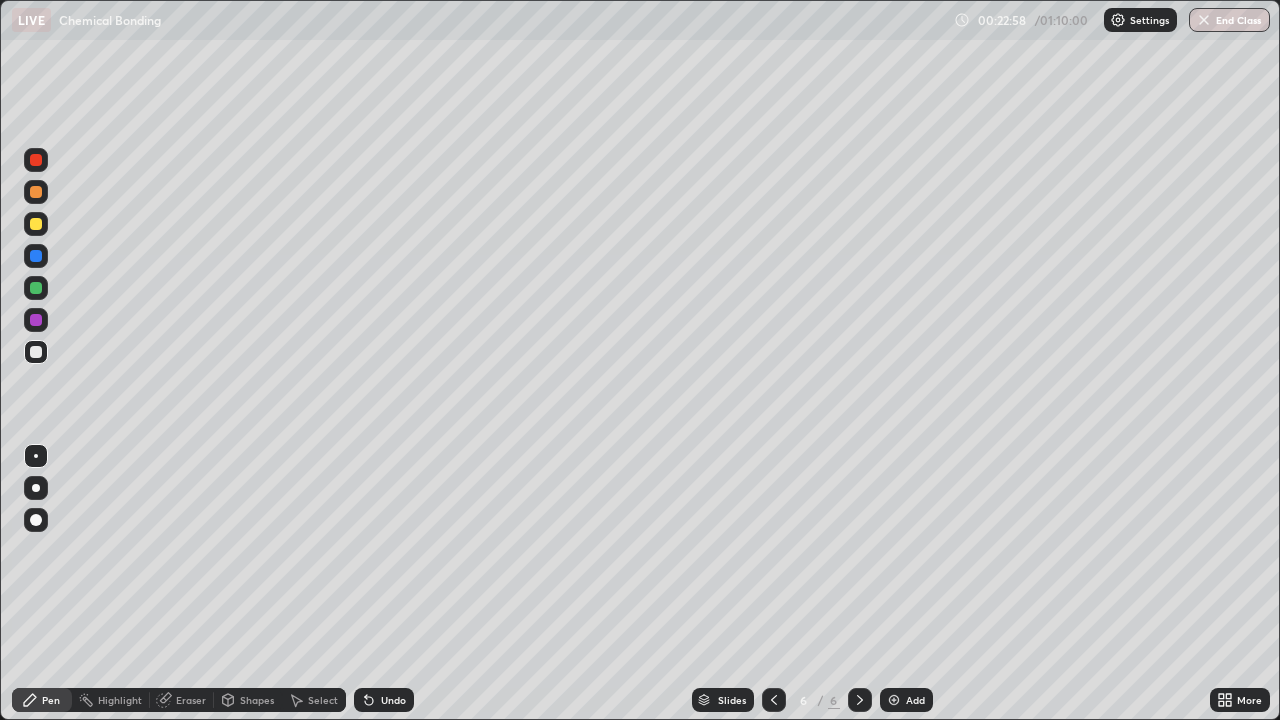 click at bounding box center [36, 288] 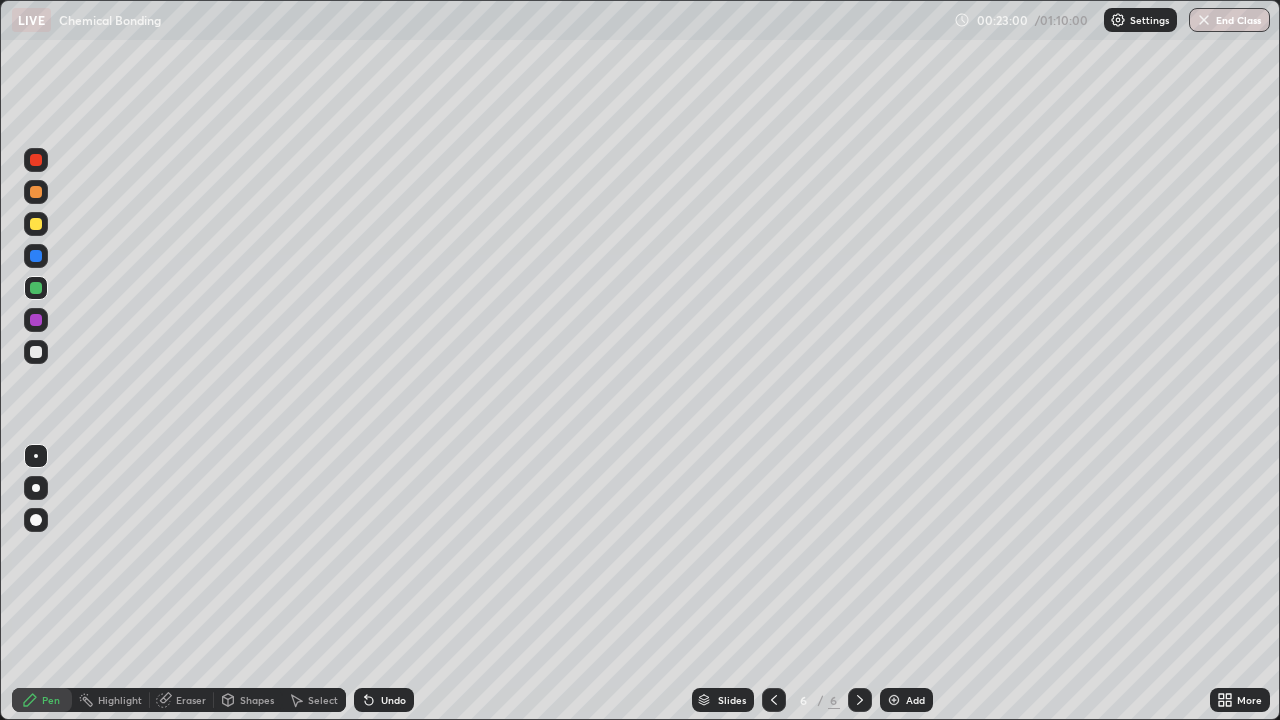 click at bounding box center [36, 288] 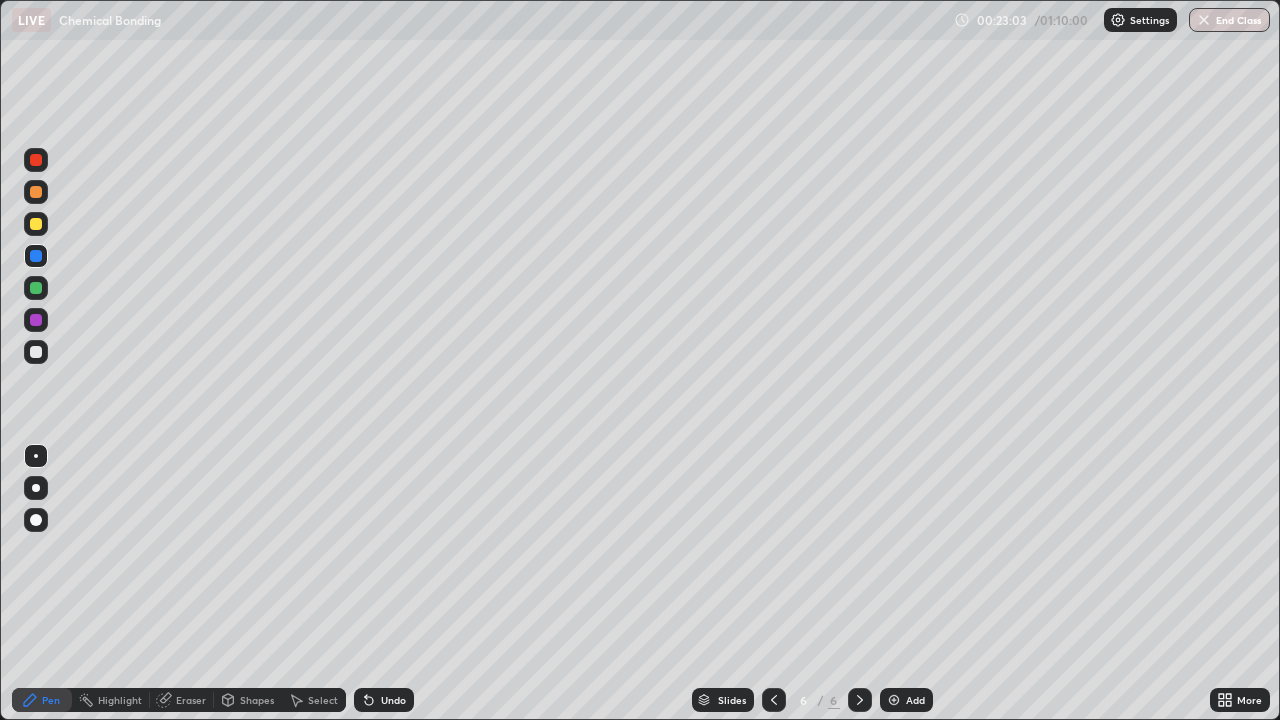 click at bounding box center (36, 320) 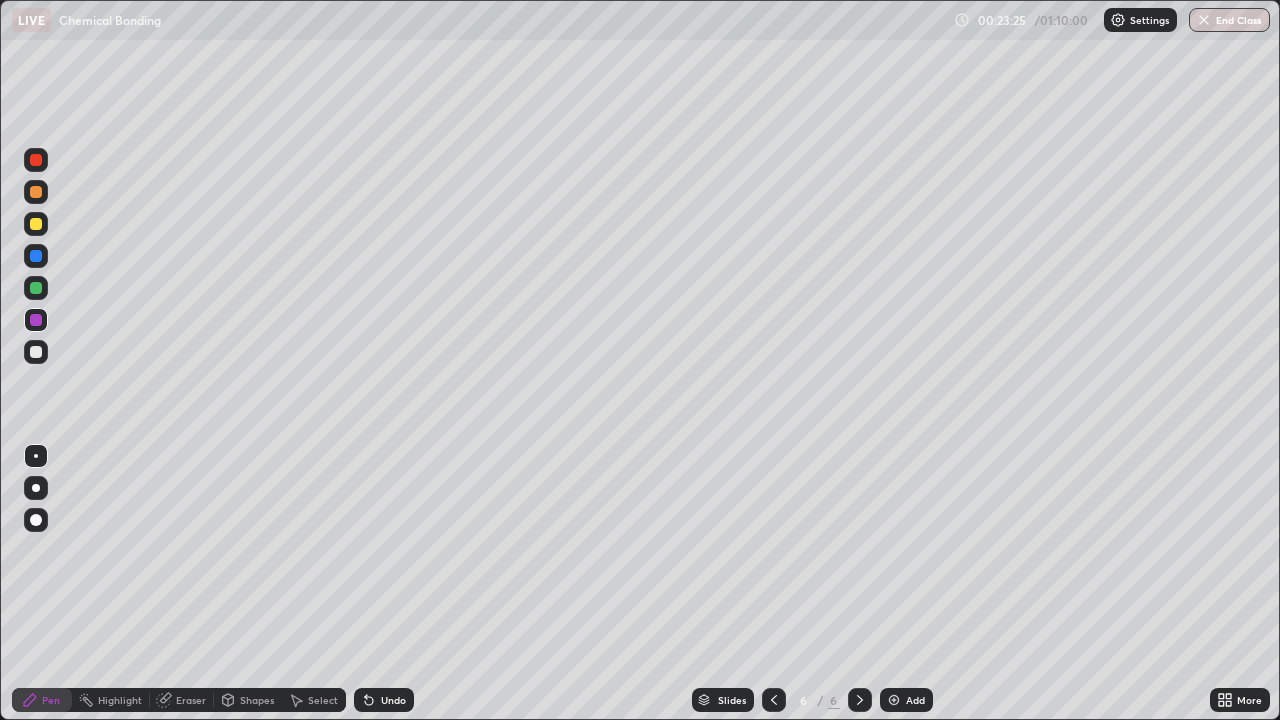 click on "Undo" at bounding box center [384, 700] 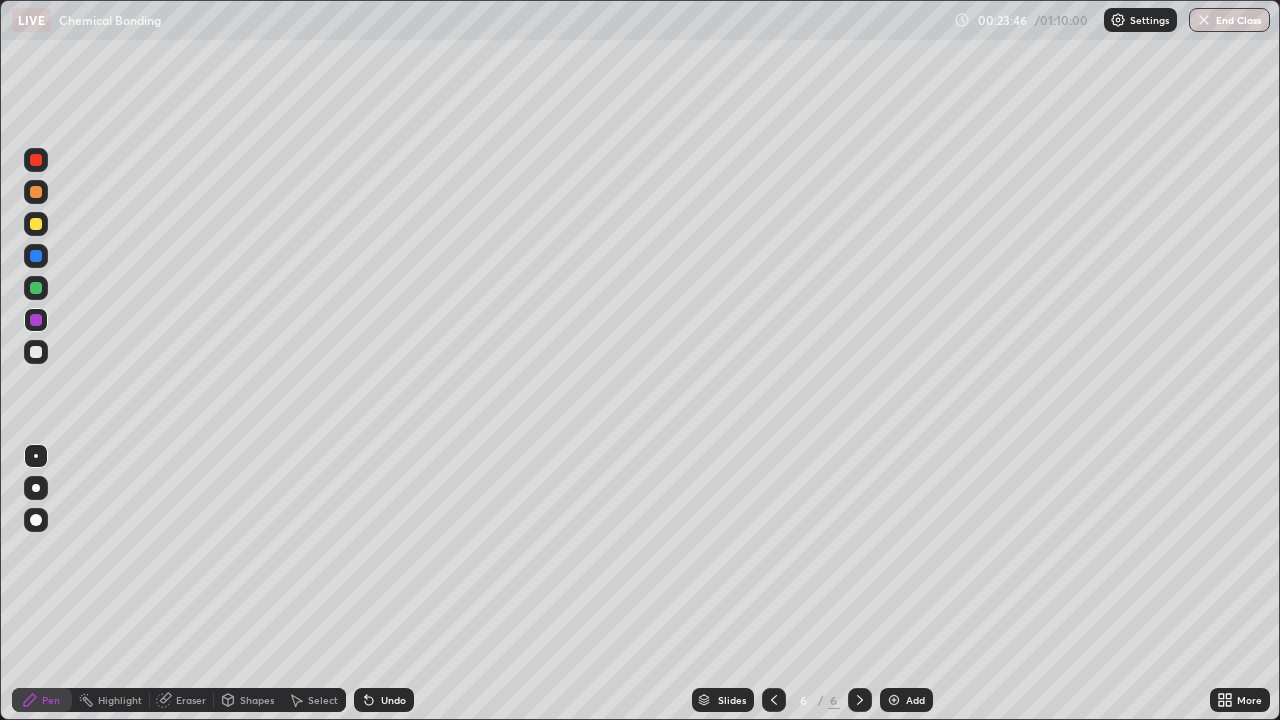 click at bounding box center (36, 288) 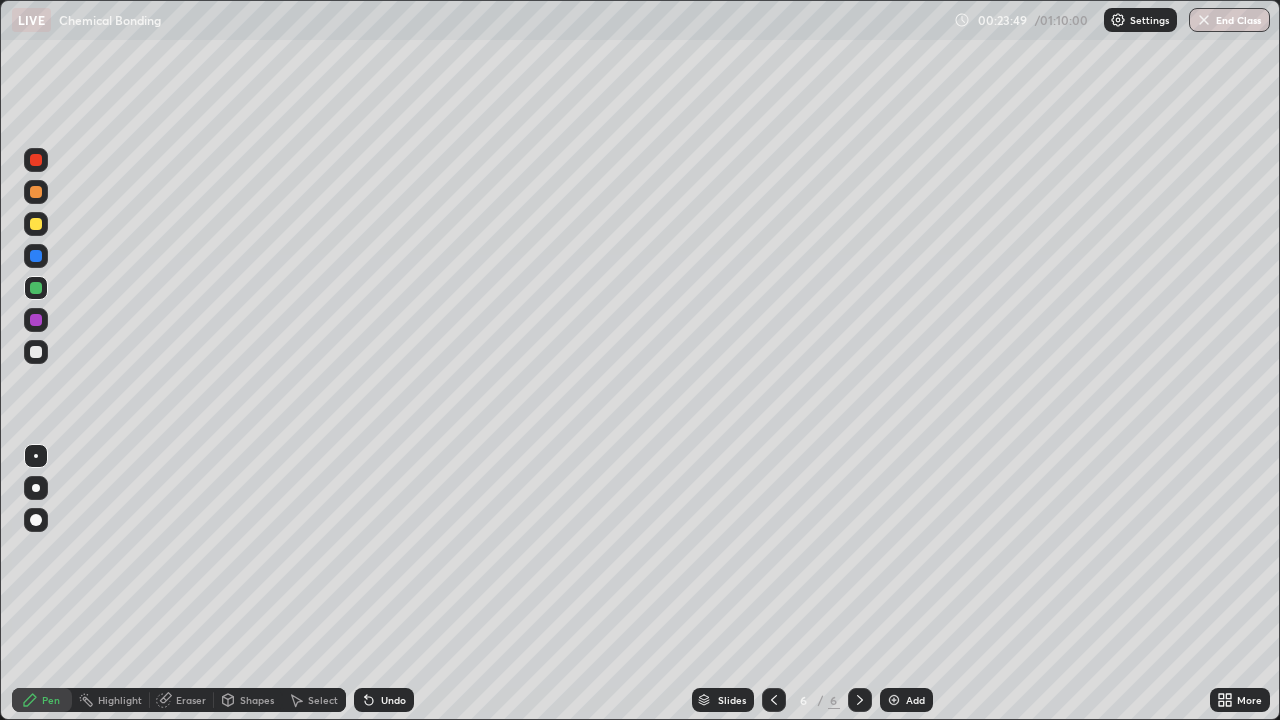 click at bounding box center (36, 352) 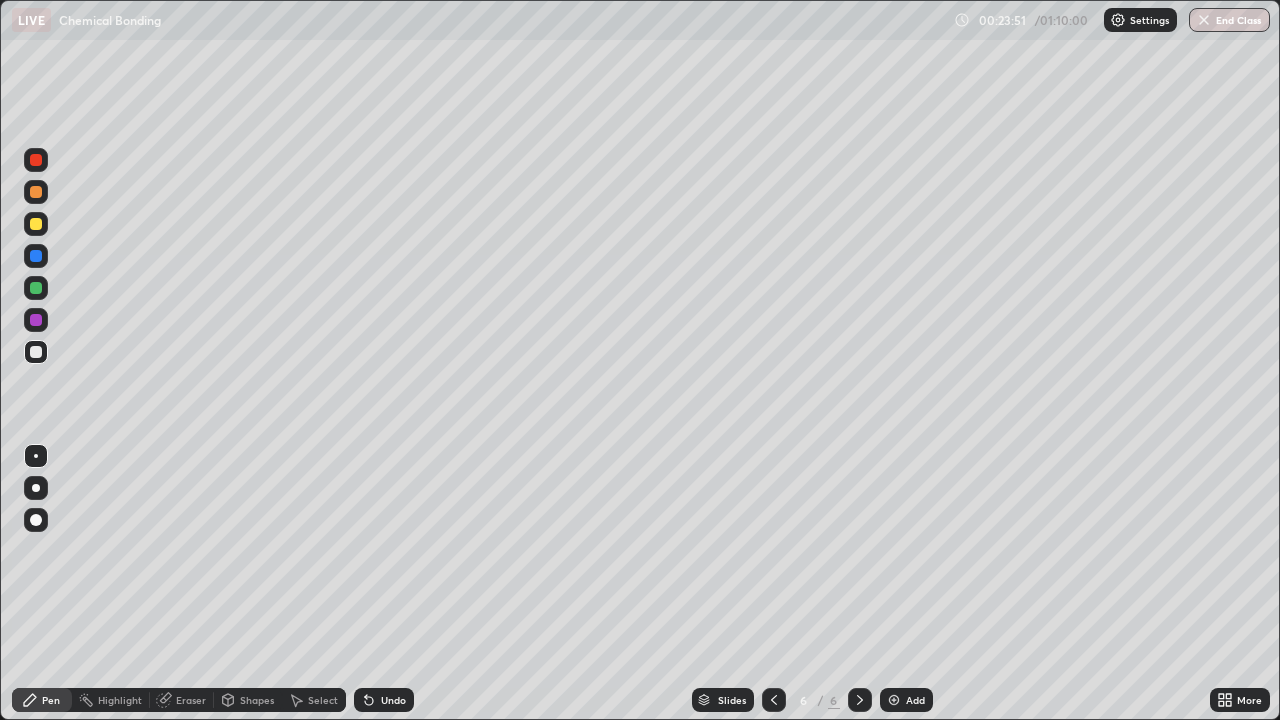 click at bounding box center [36, 256] 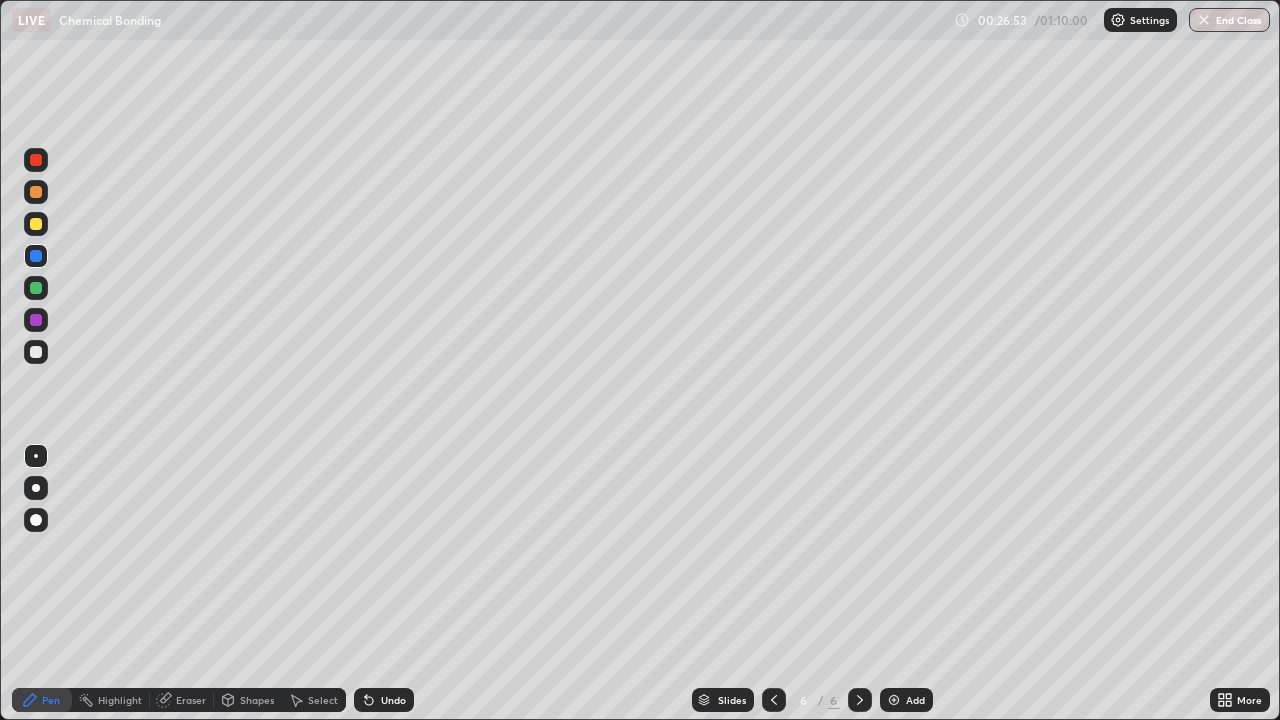 click at bounding box center (36, 352) 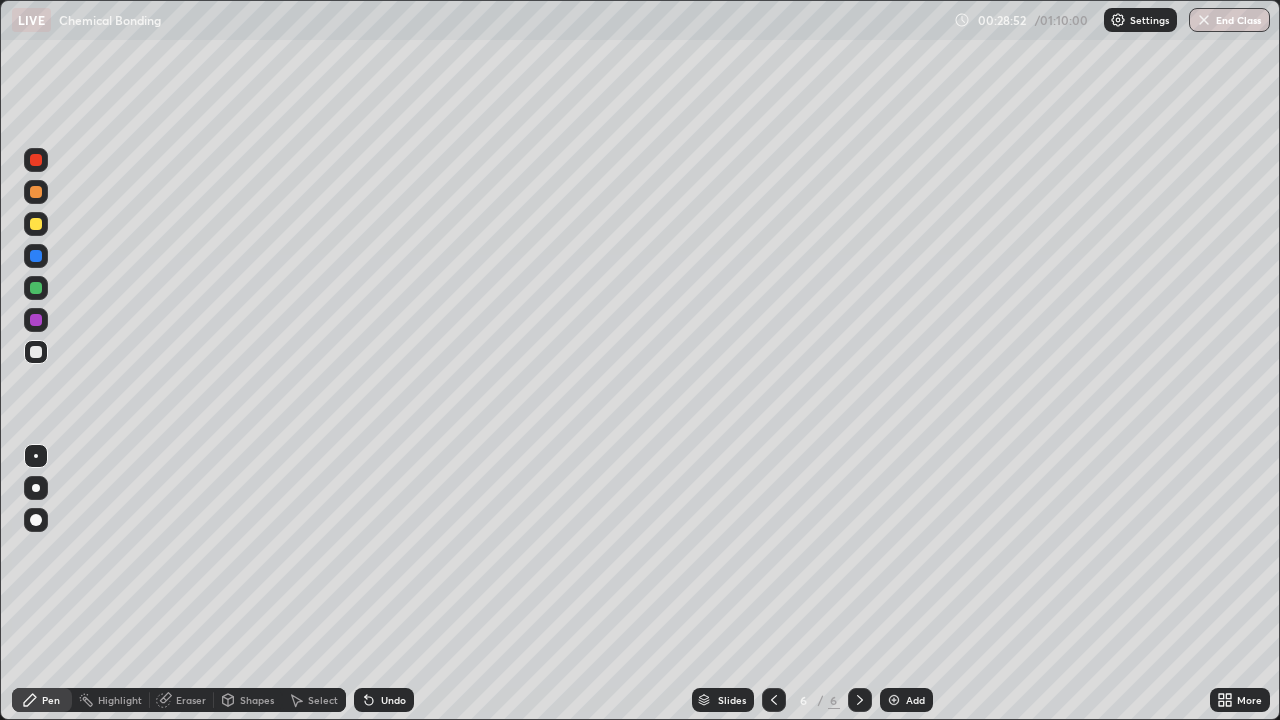 click at bounding box center [36, 224] 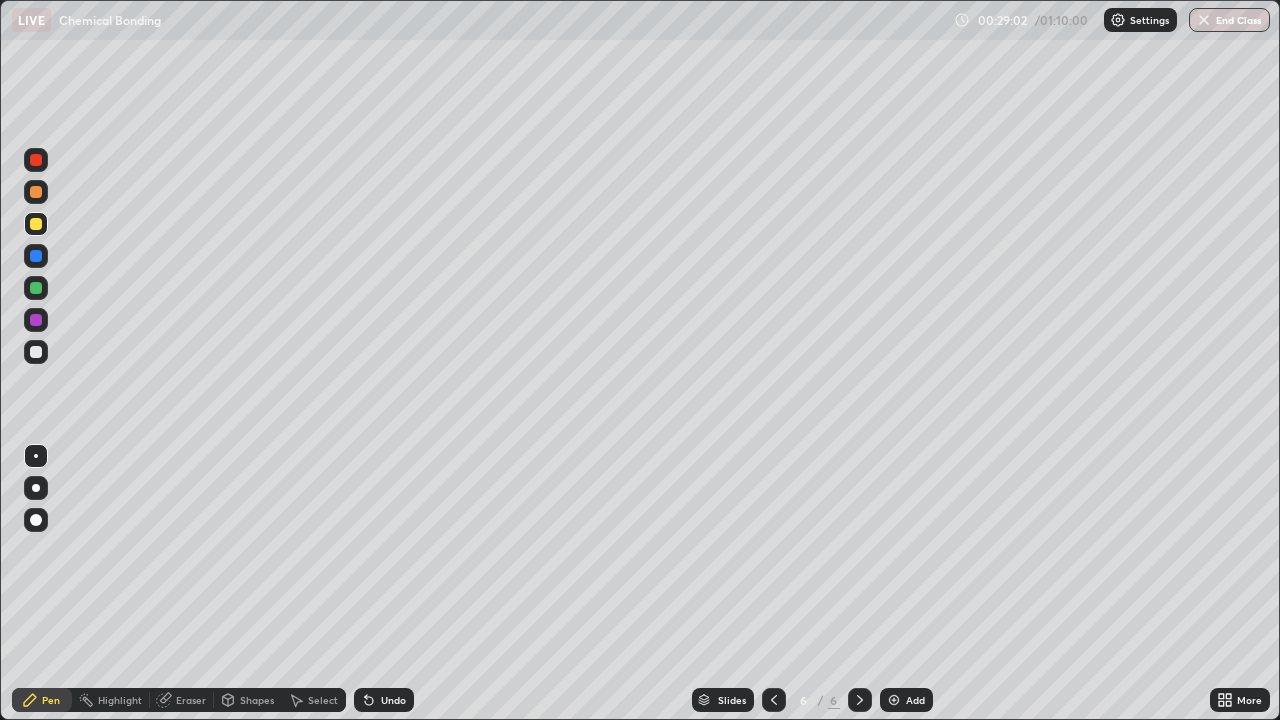 click at bounding box center (36, 352) 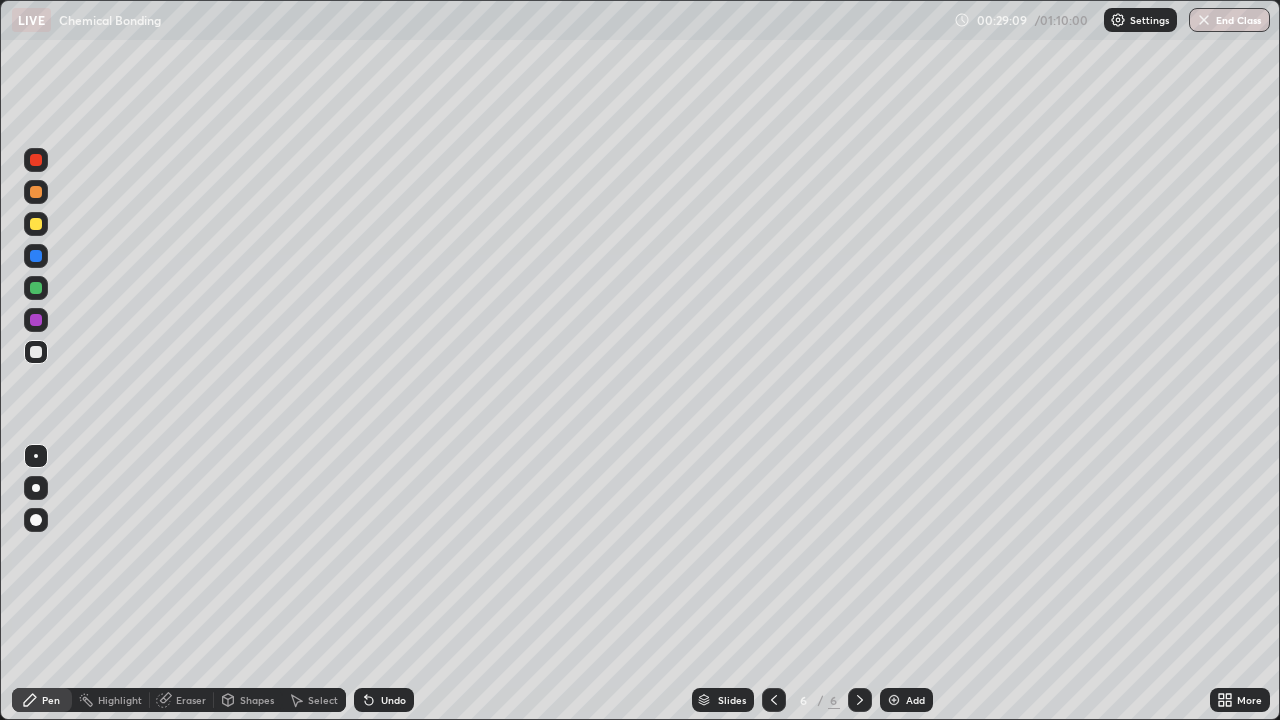 click on "Undo" at bounding box center [384, 700] 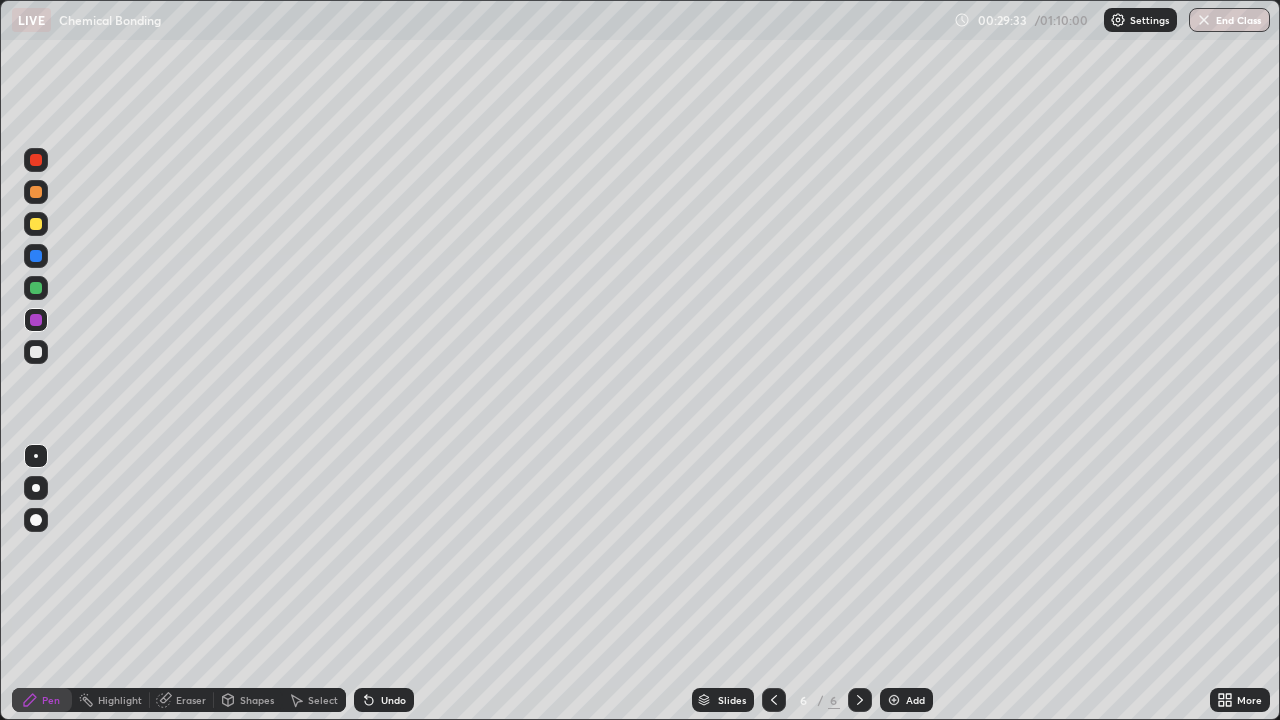 click at bounding box center [36, 256] 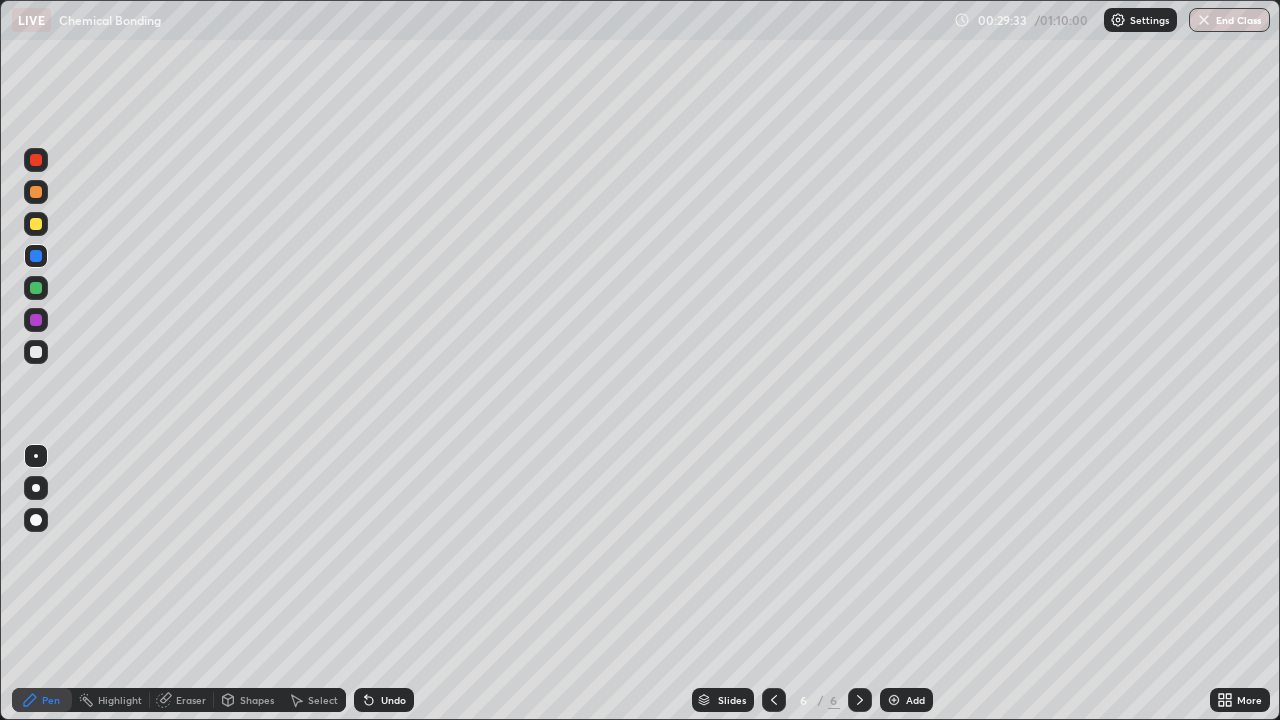 click at bounding box center (36, 256) 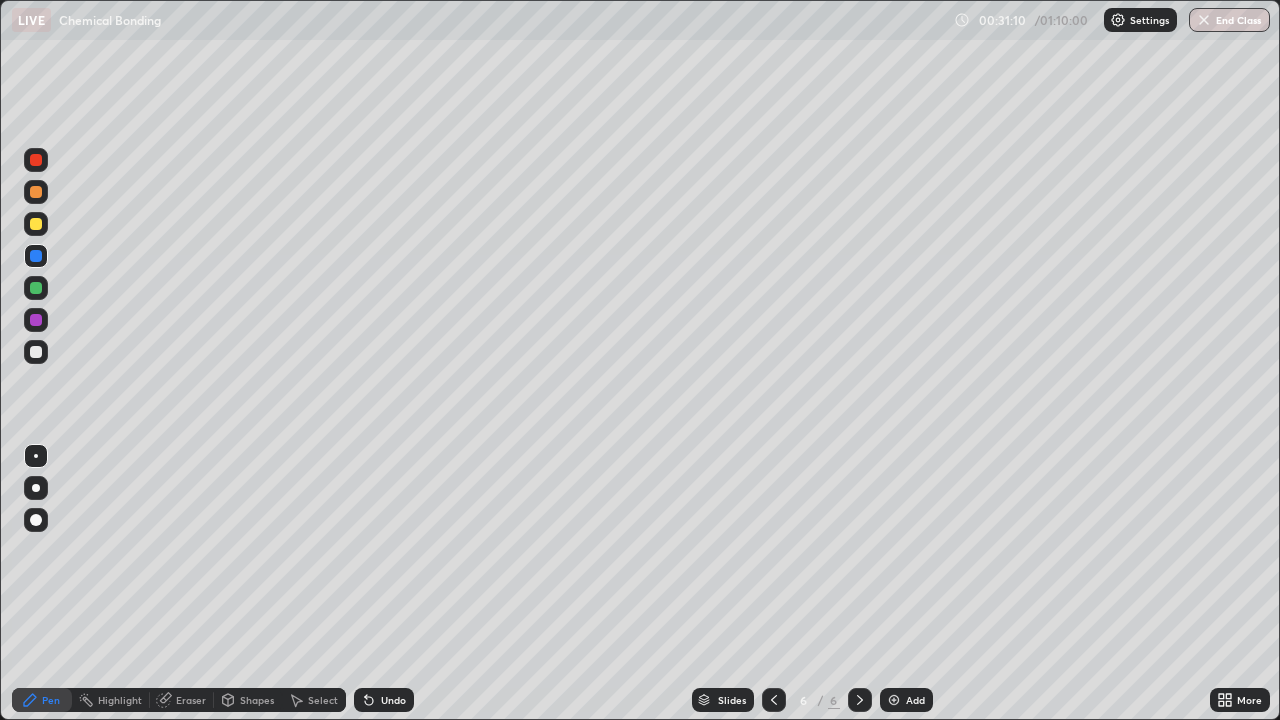 click at bounding box center [36, 224] 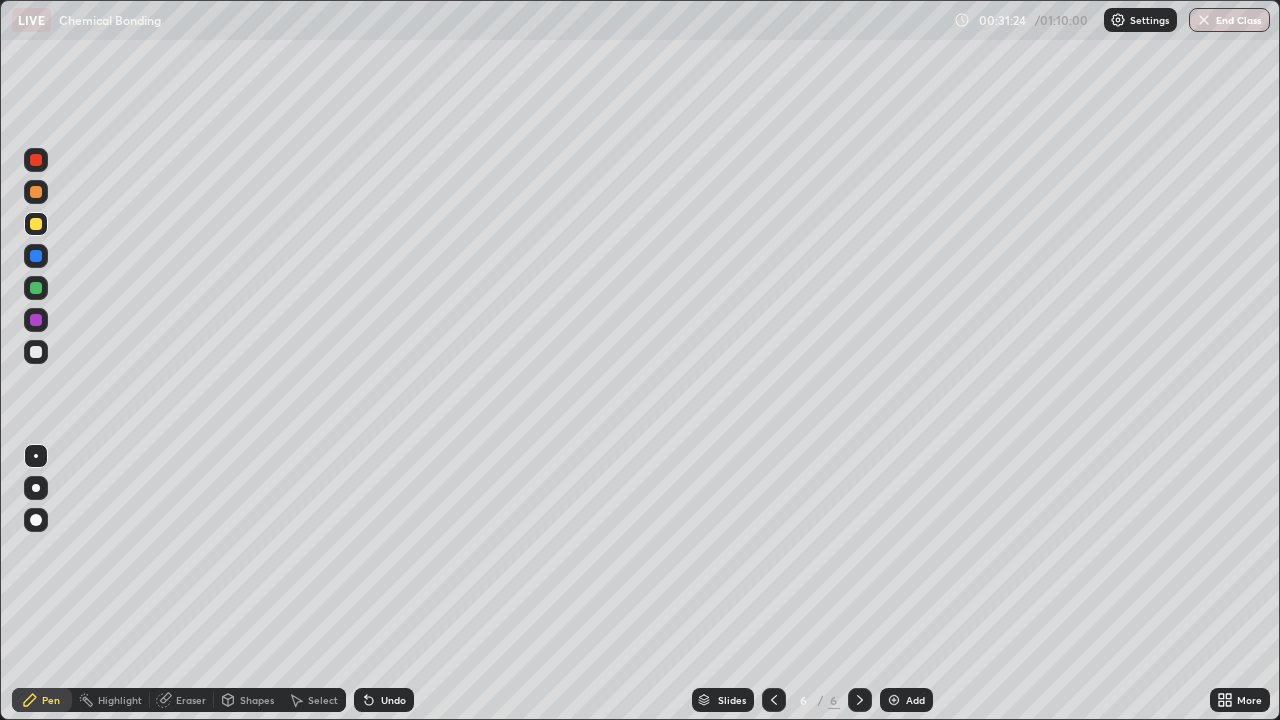 click at bounding box center [36, 192] 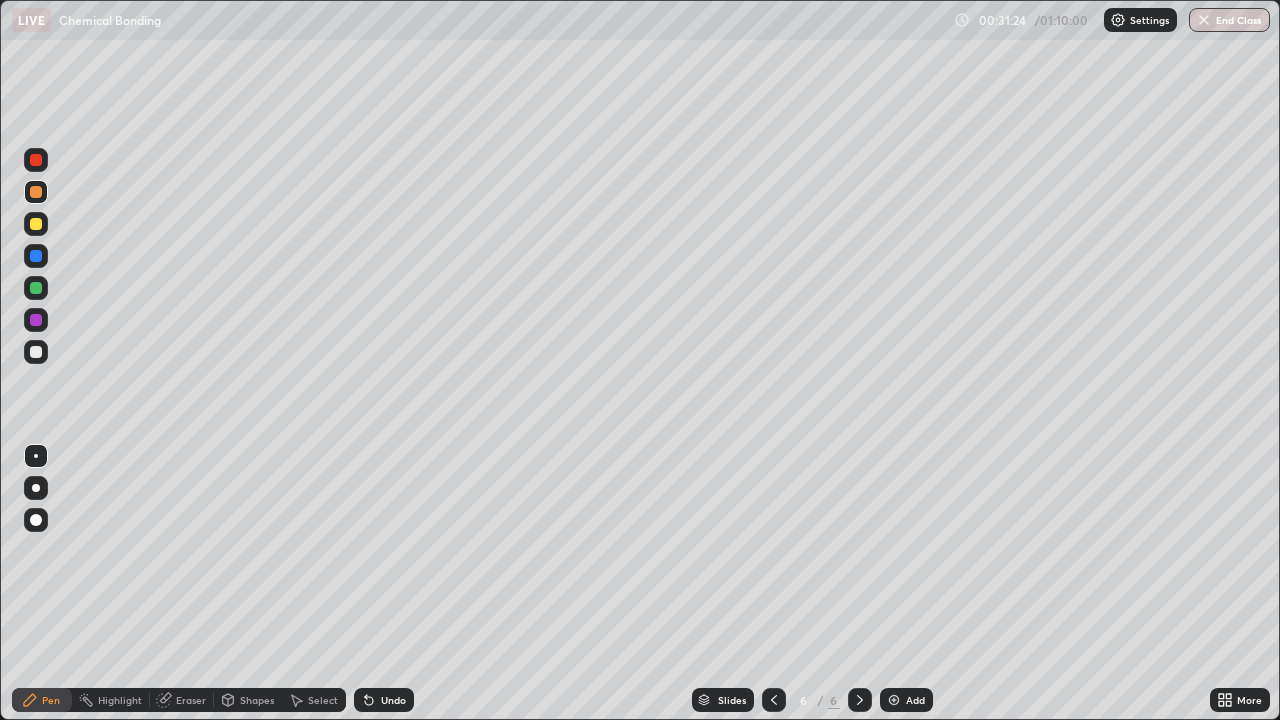 click at bounding box center [36, 160] 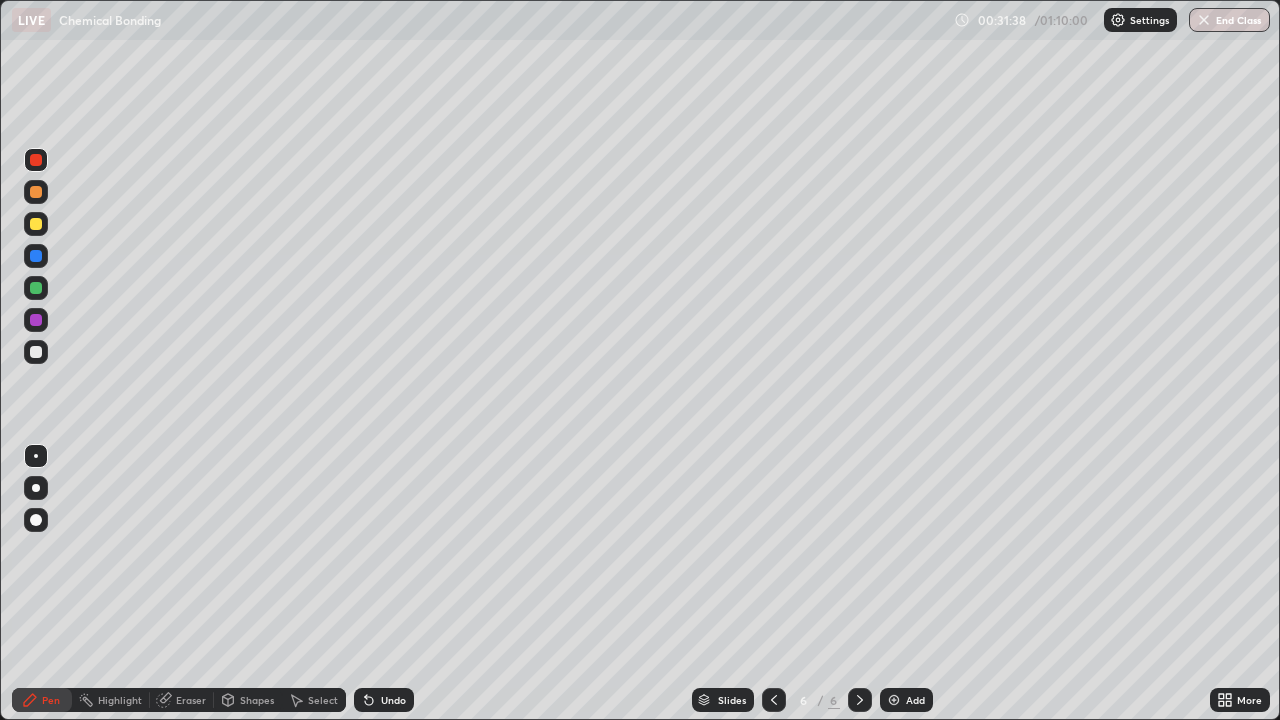 click on "Undo" at bounding box center (393, 700) 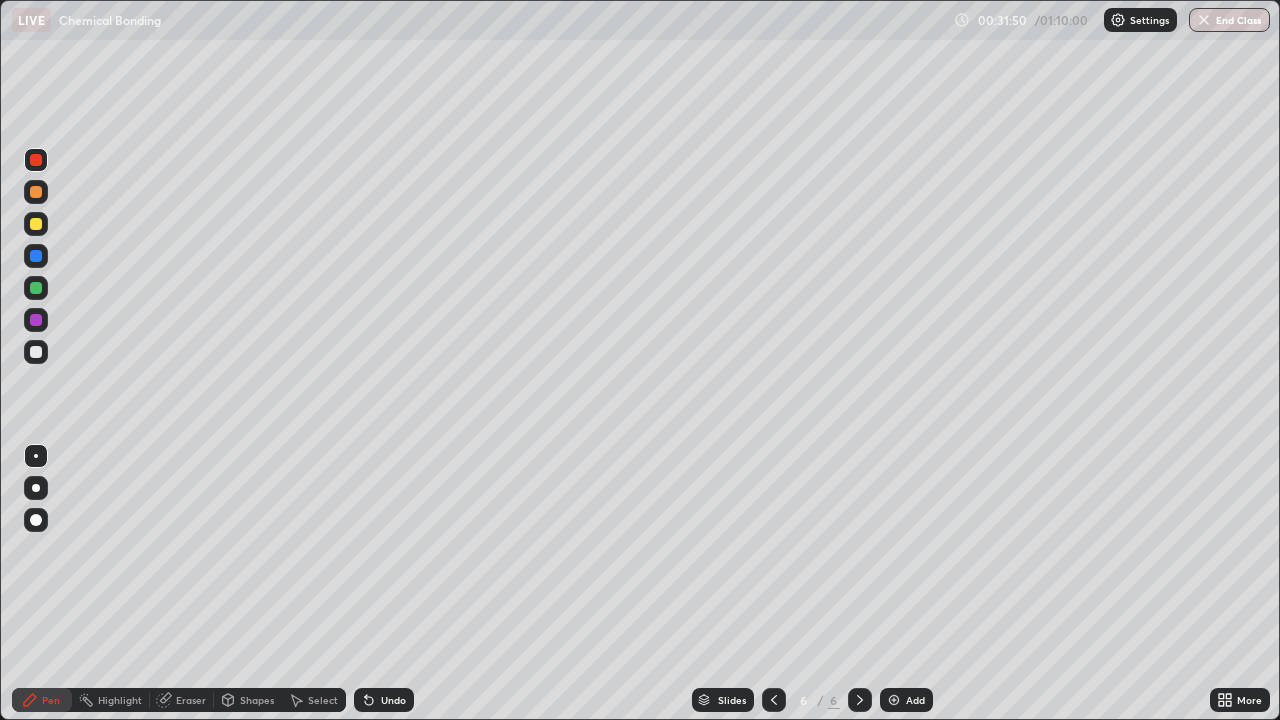 click on "Undo" at bounding box center (393, 700) 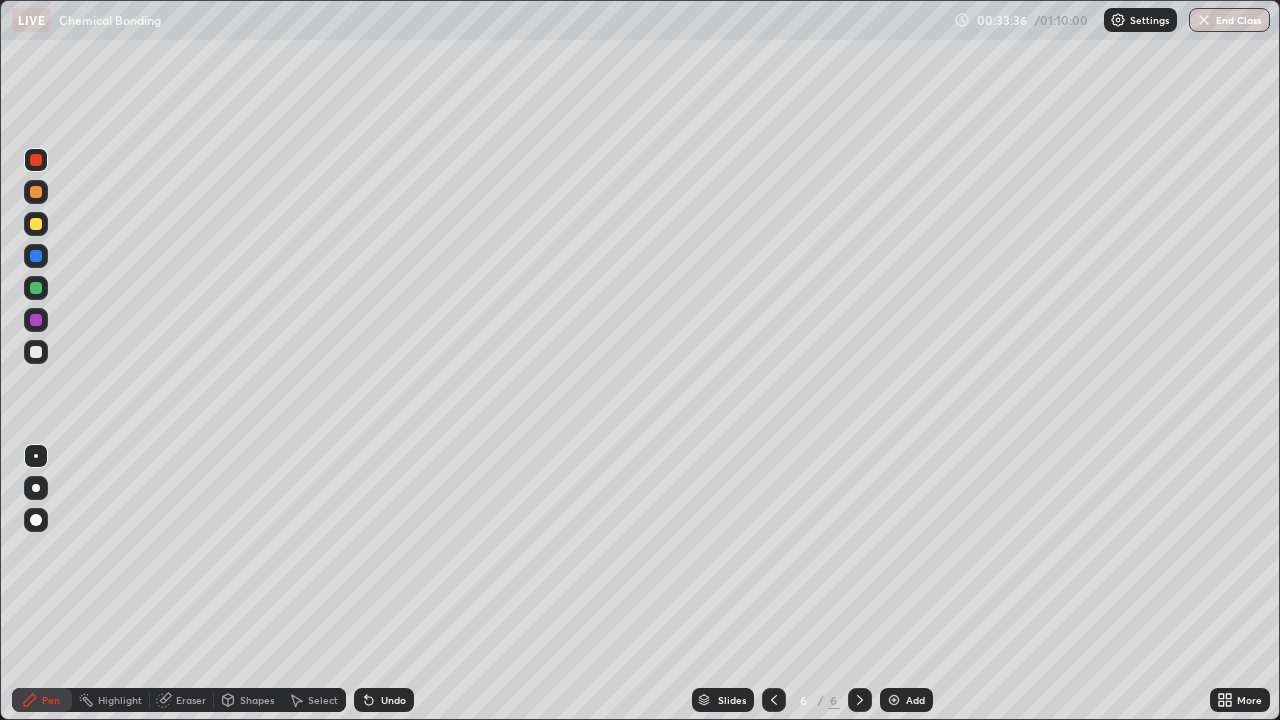 click at bounding box center [894, 700] 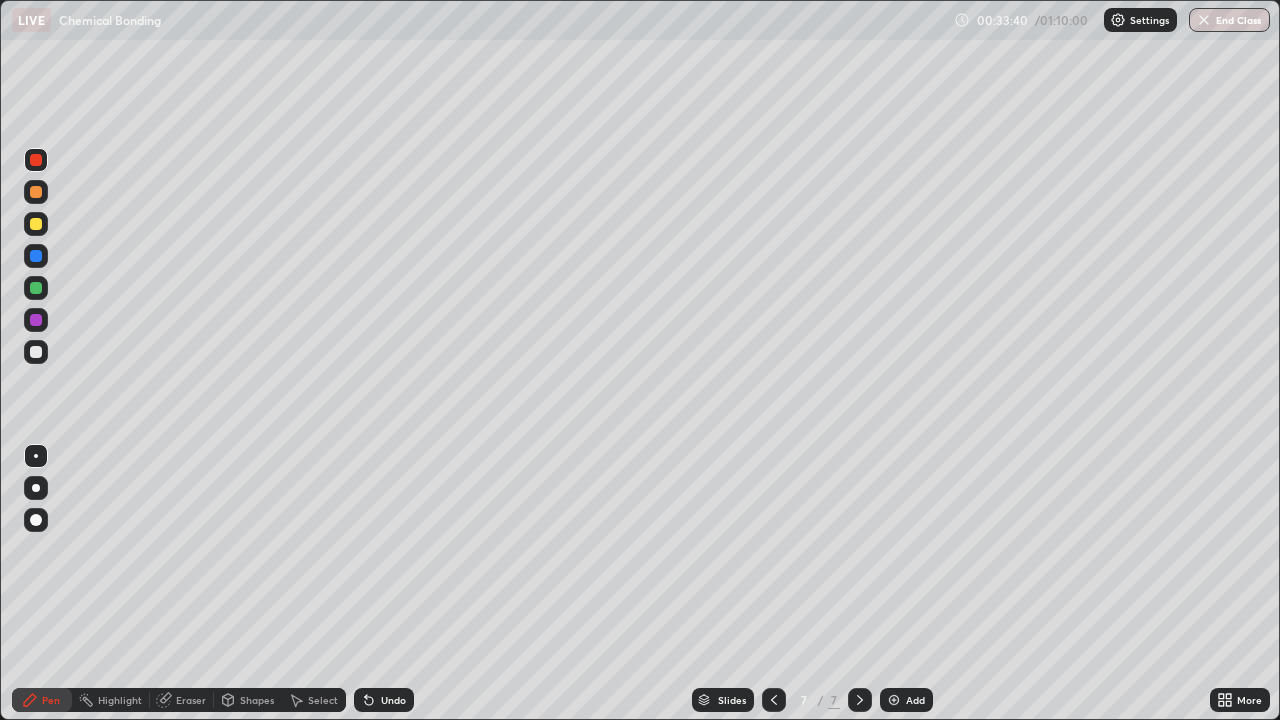 click at bounding box center (36, 224) 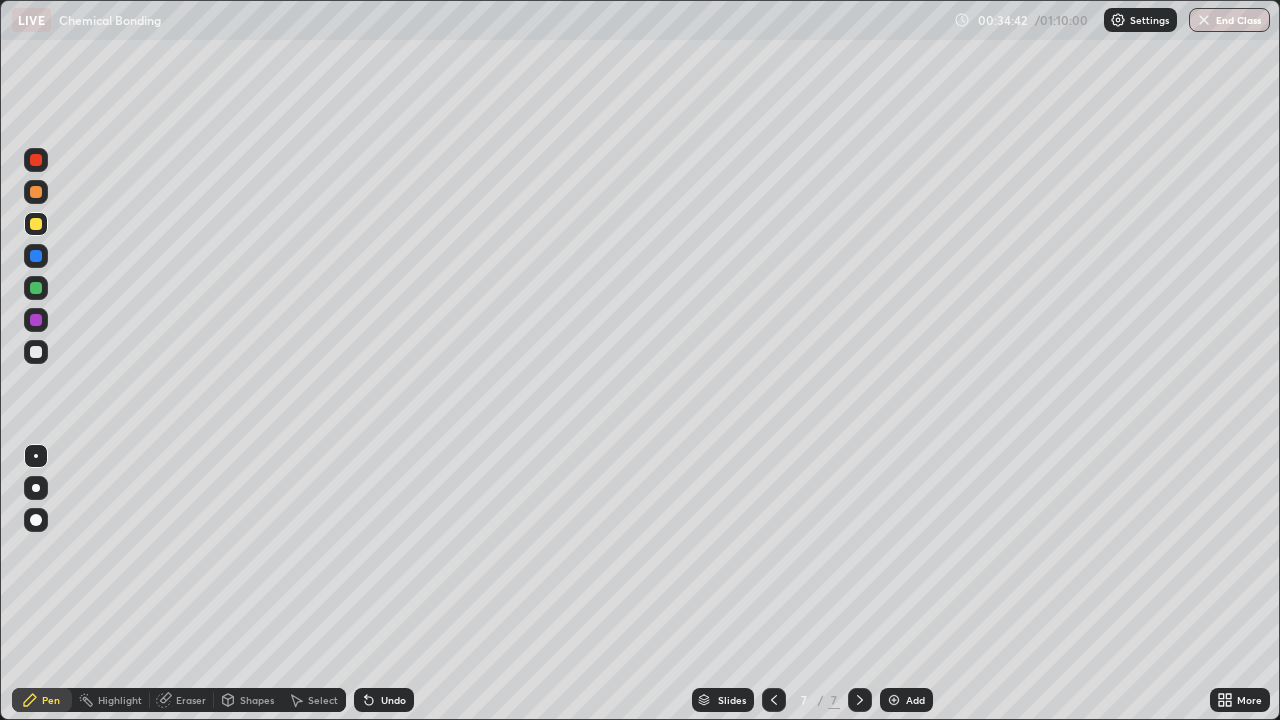 click at bounding box center [36, 320] 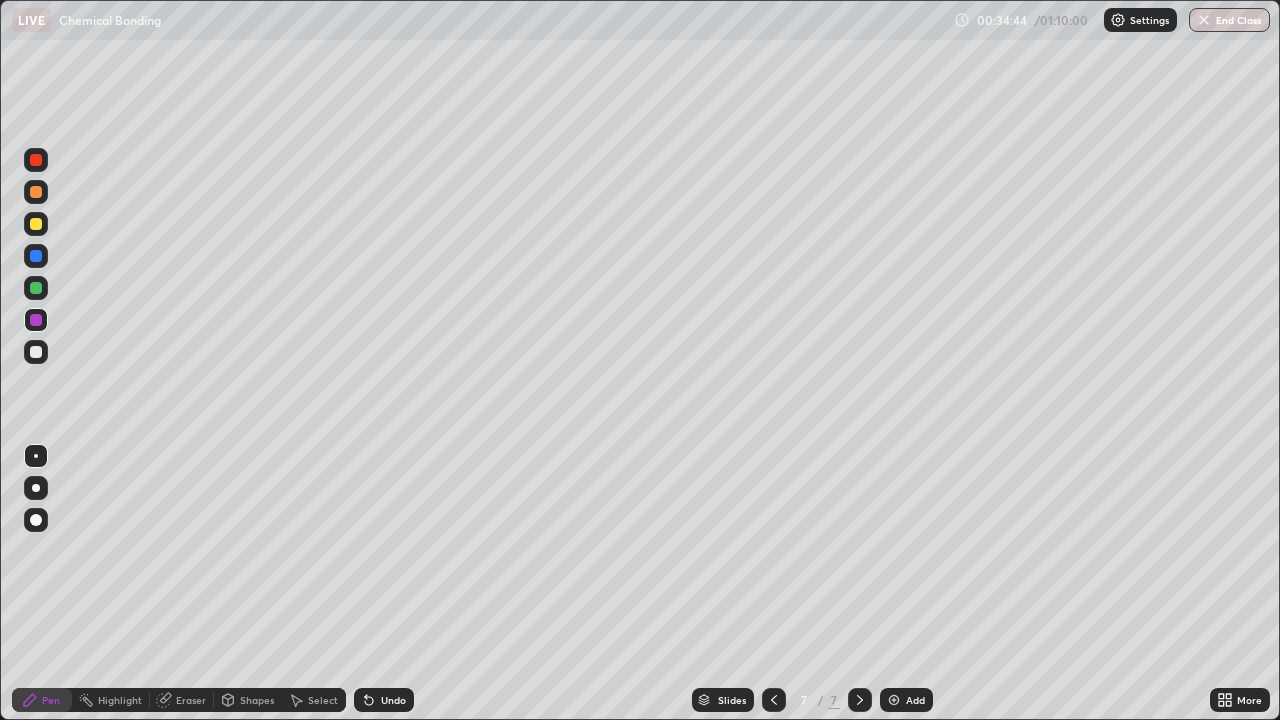 click at bounding box center (36, 288) 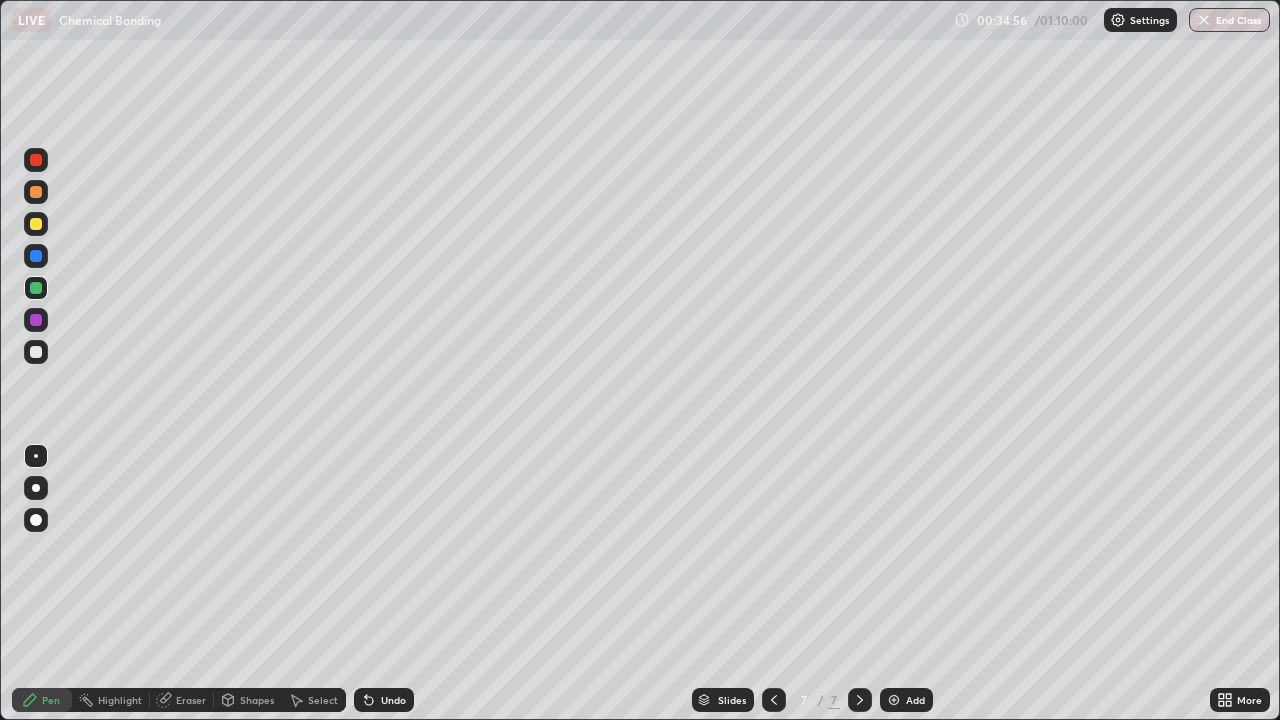 click at bounding box center [36, 256] 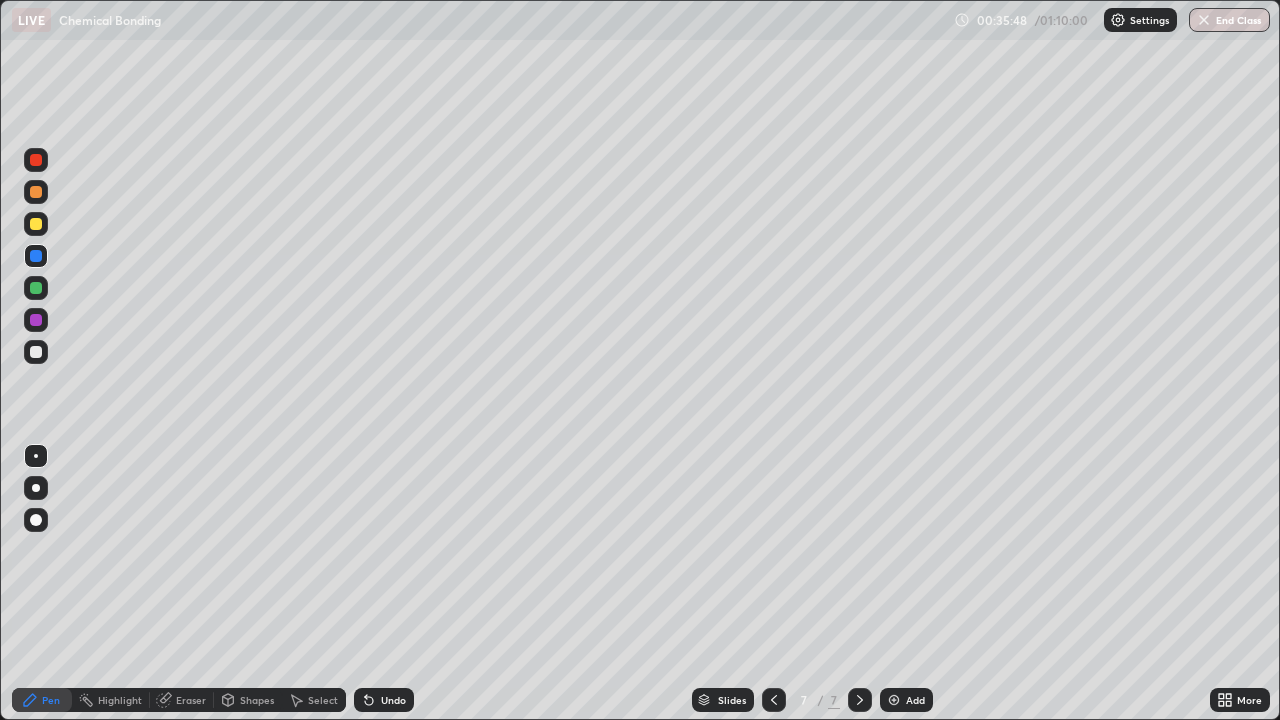 click on "Eraser" at bounding box center [191, 700] 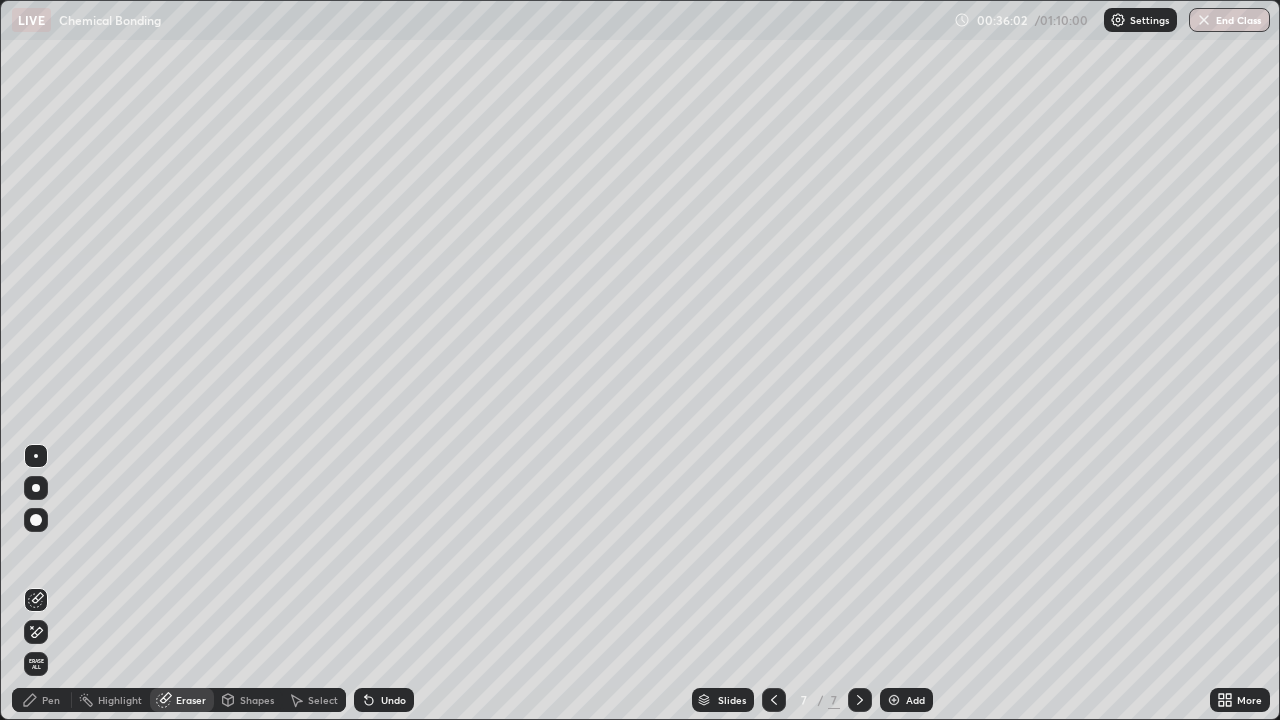 click on "Pen" at bounding box center [51, 700] 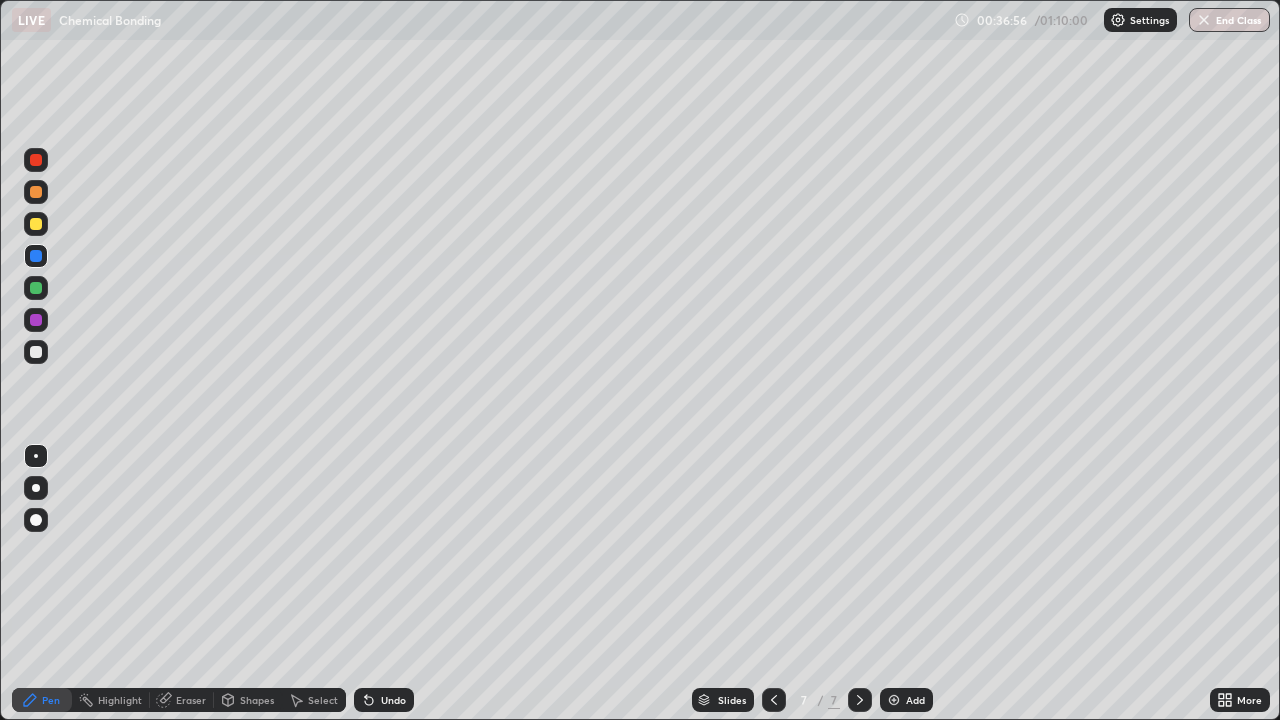 click on "Eraser" at bounding box center [191, 700] 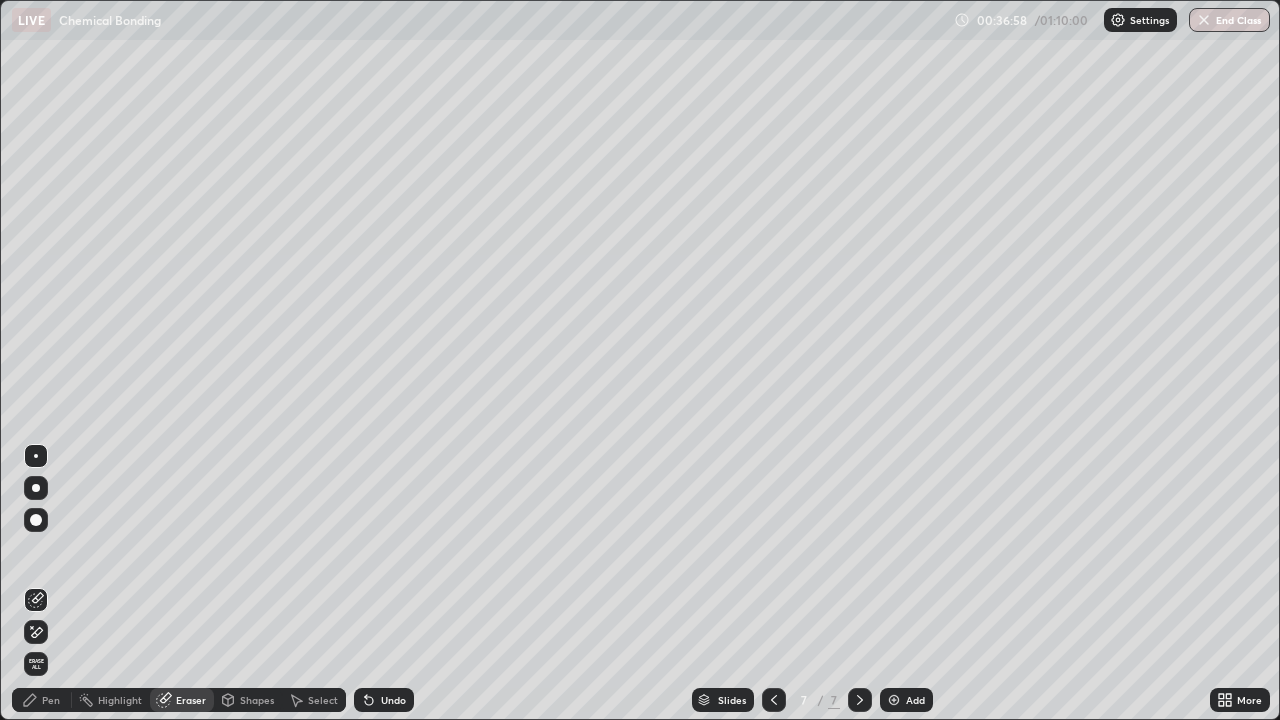 click on "Pen" at bounding box center [51, 700] 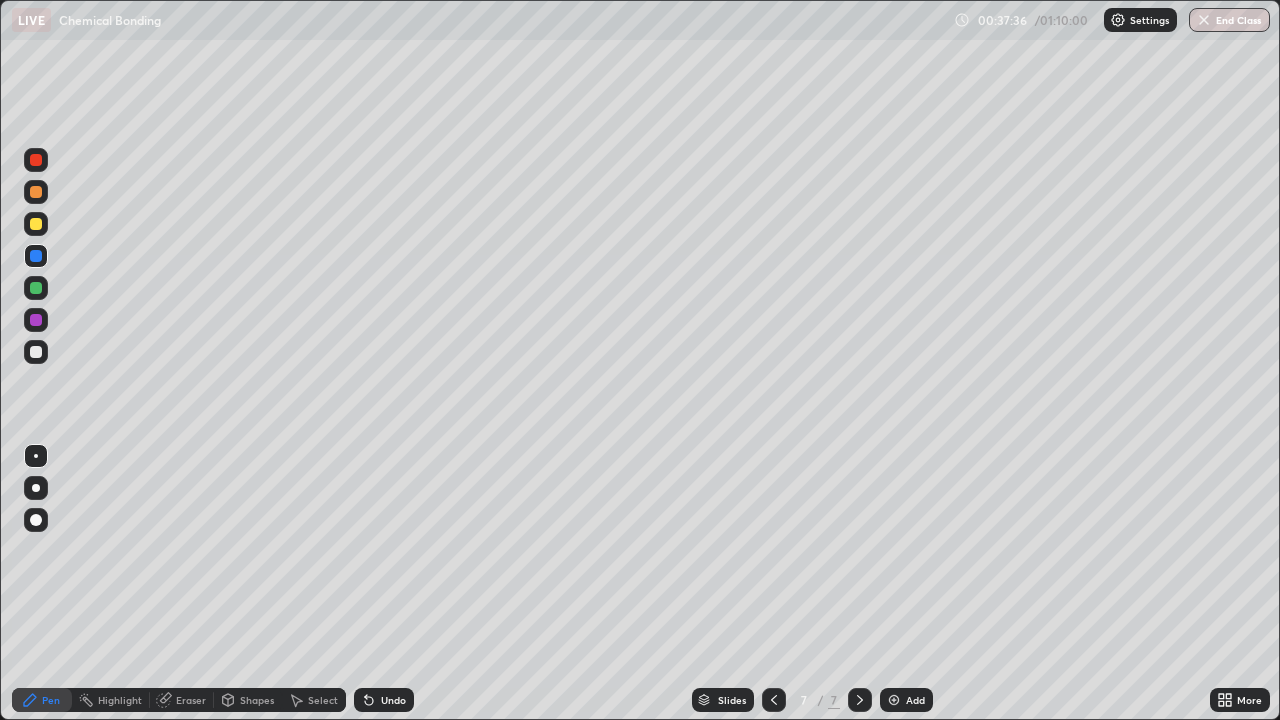 click at bounding box center (36, 288) 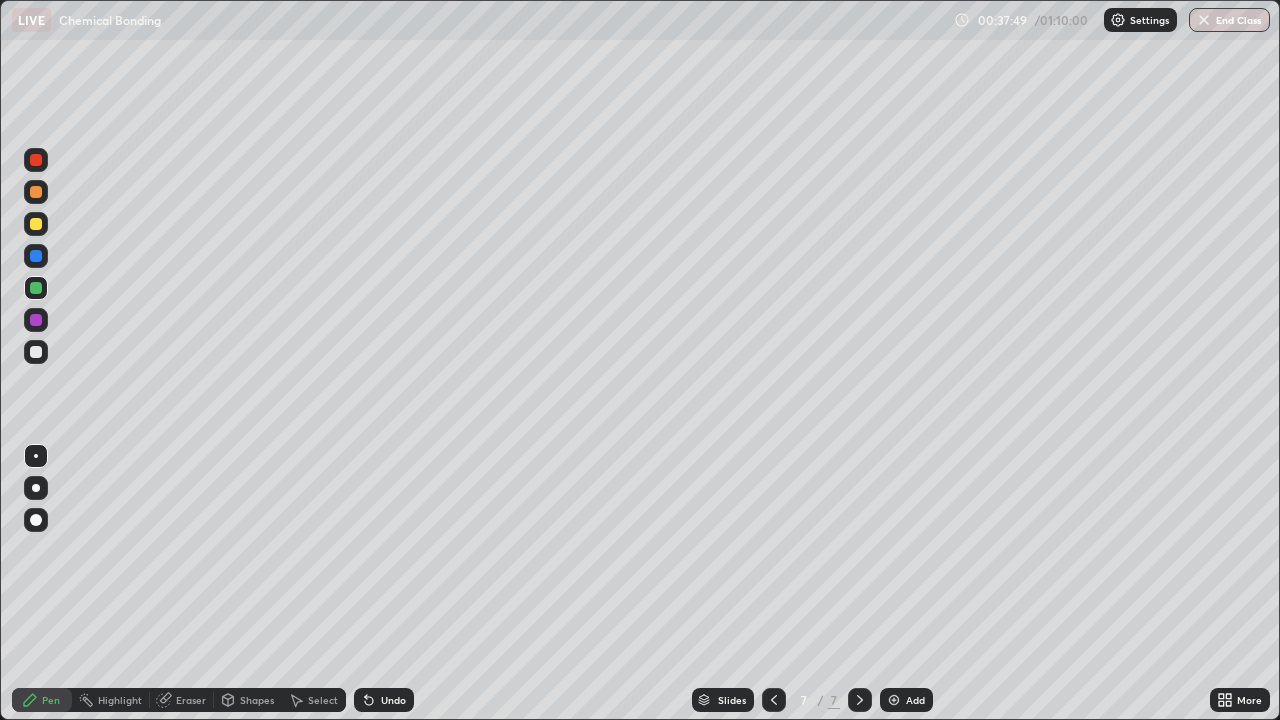 click at bounding box center [36, 256] 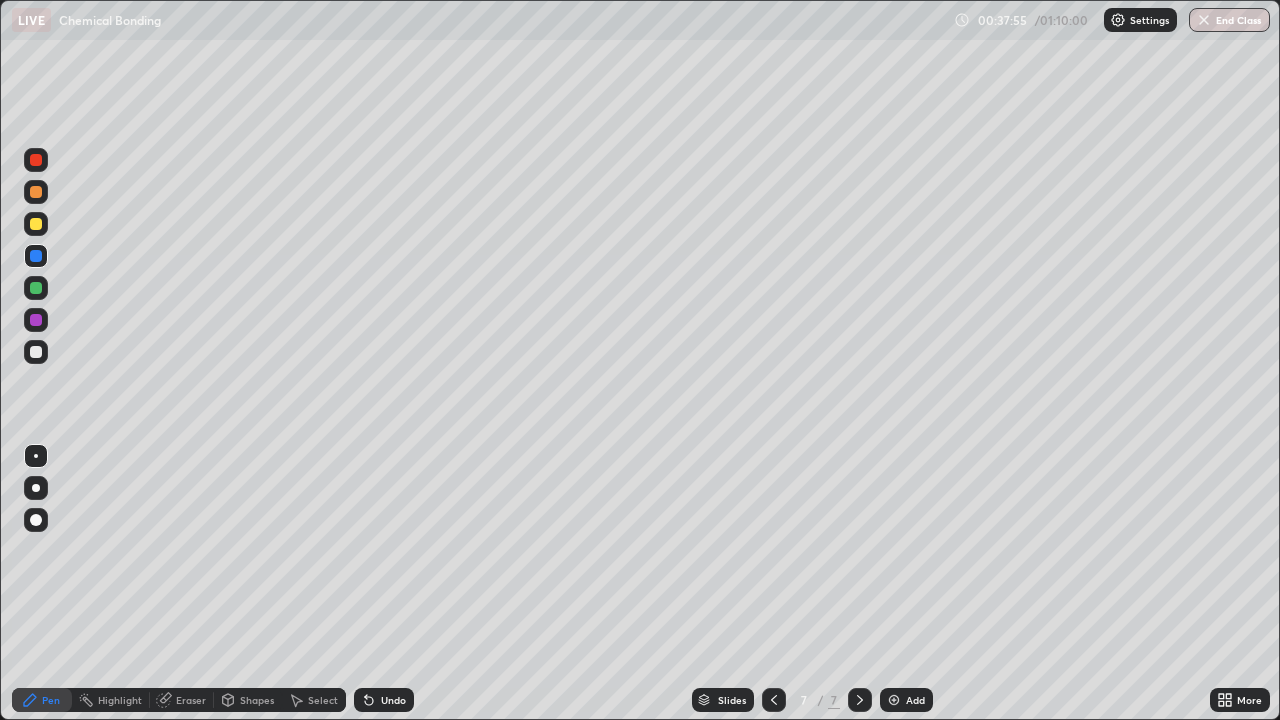 click at bounding box center (36, 192) 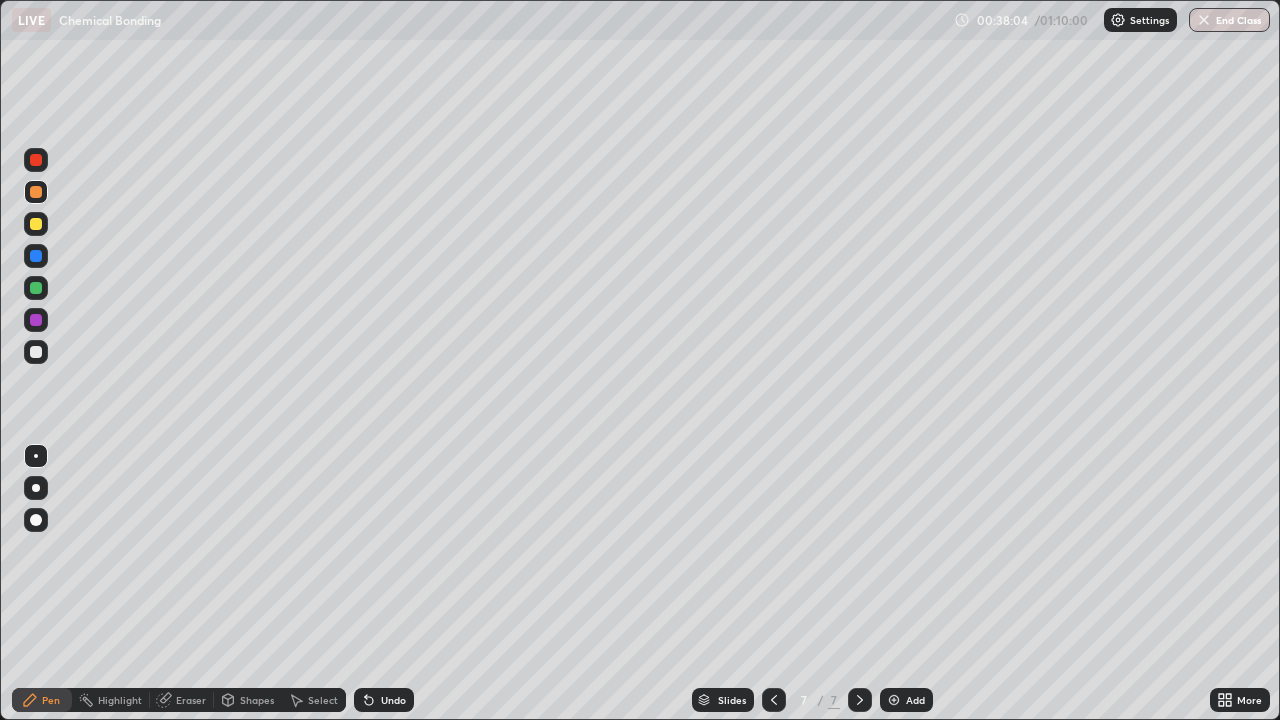 click at bounding box center [36, 192] 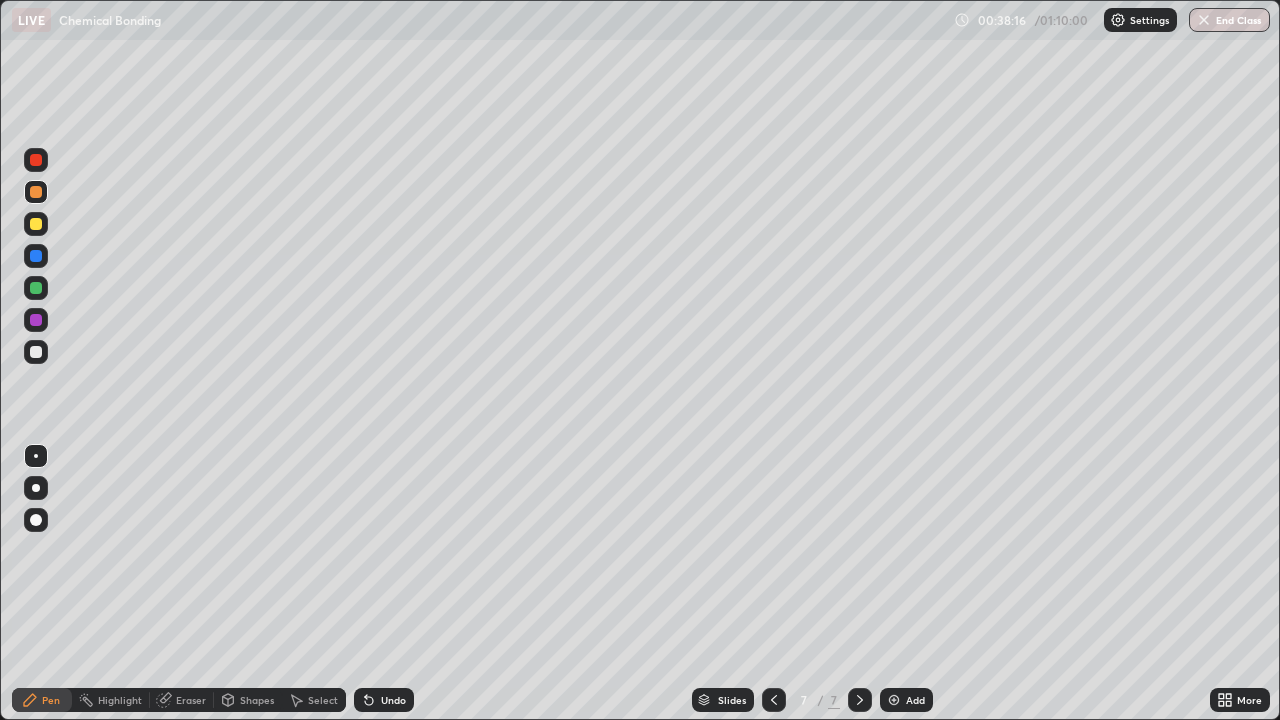 click at bounding box center [36, 224] 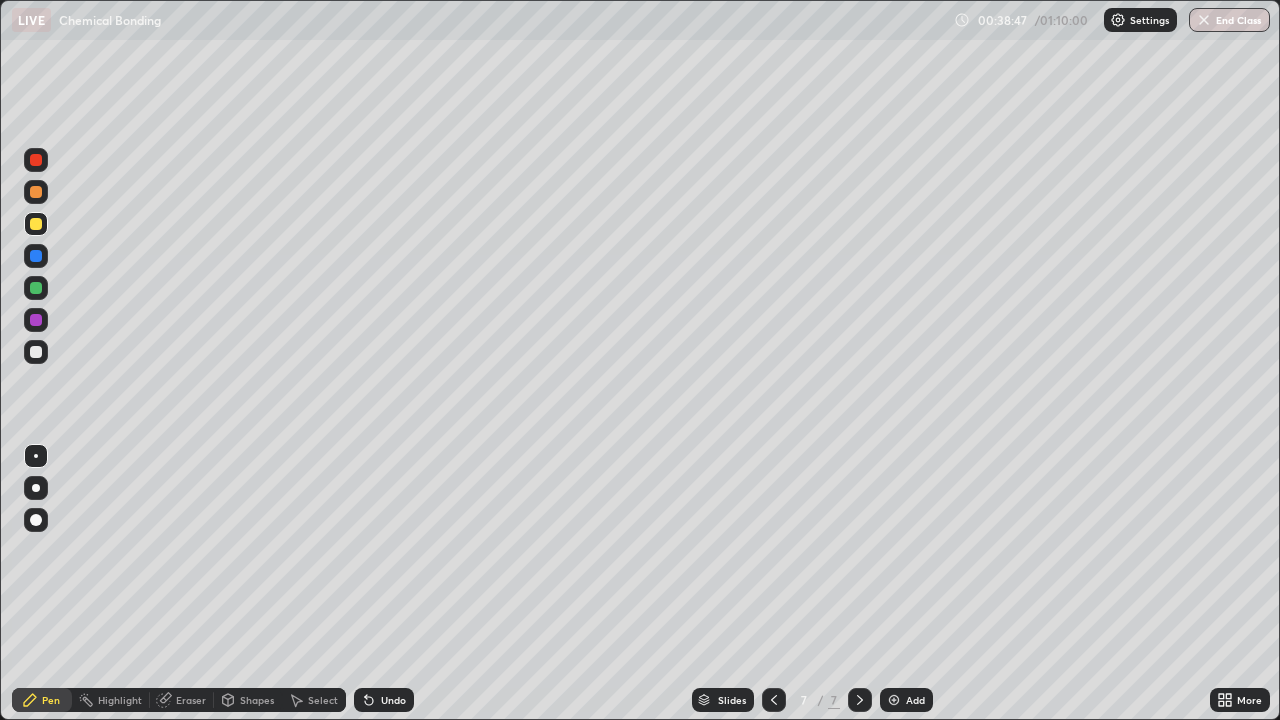 click at bounding box center (36, 288) 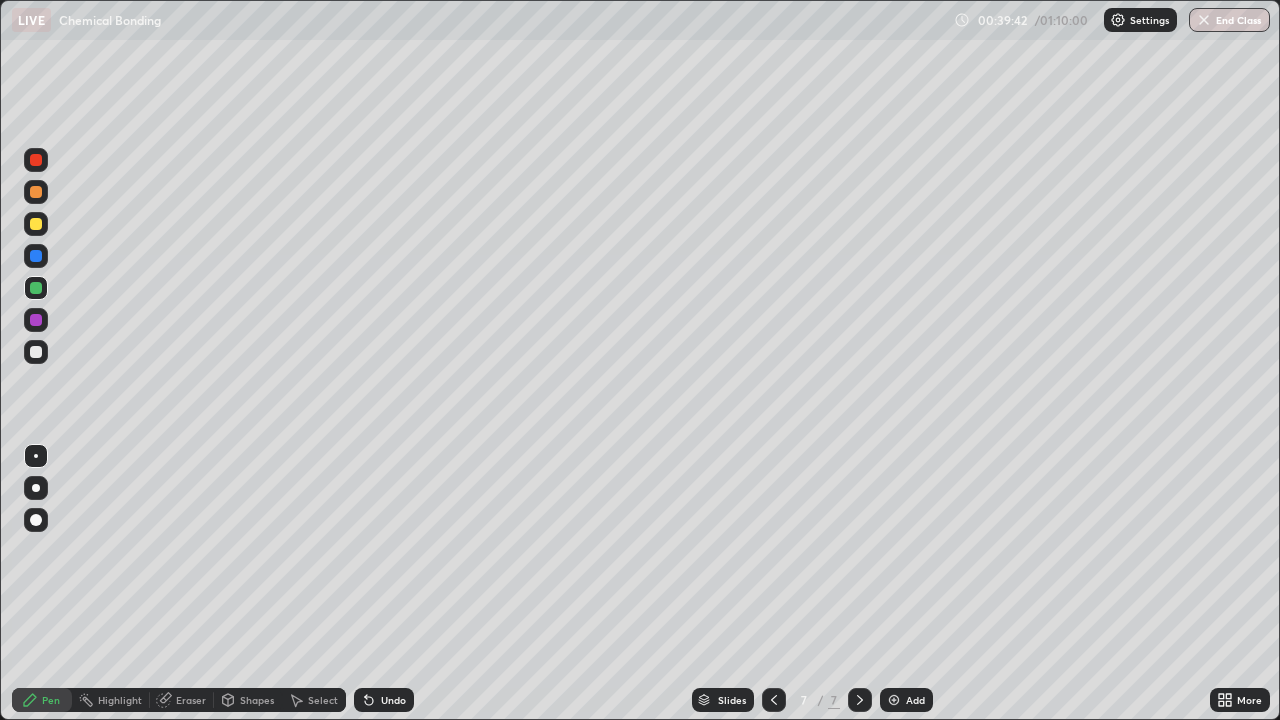 click on "Eraser" at bounding box center [191, 700] 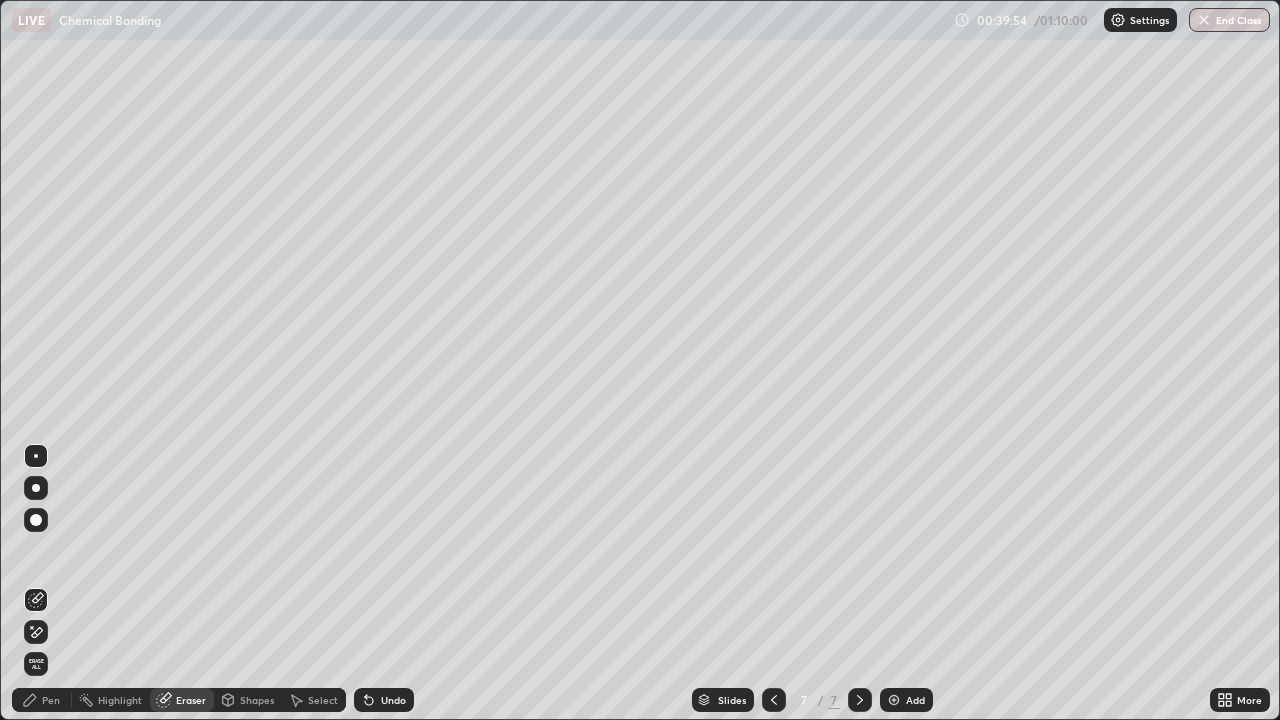 click 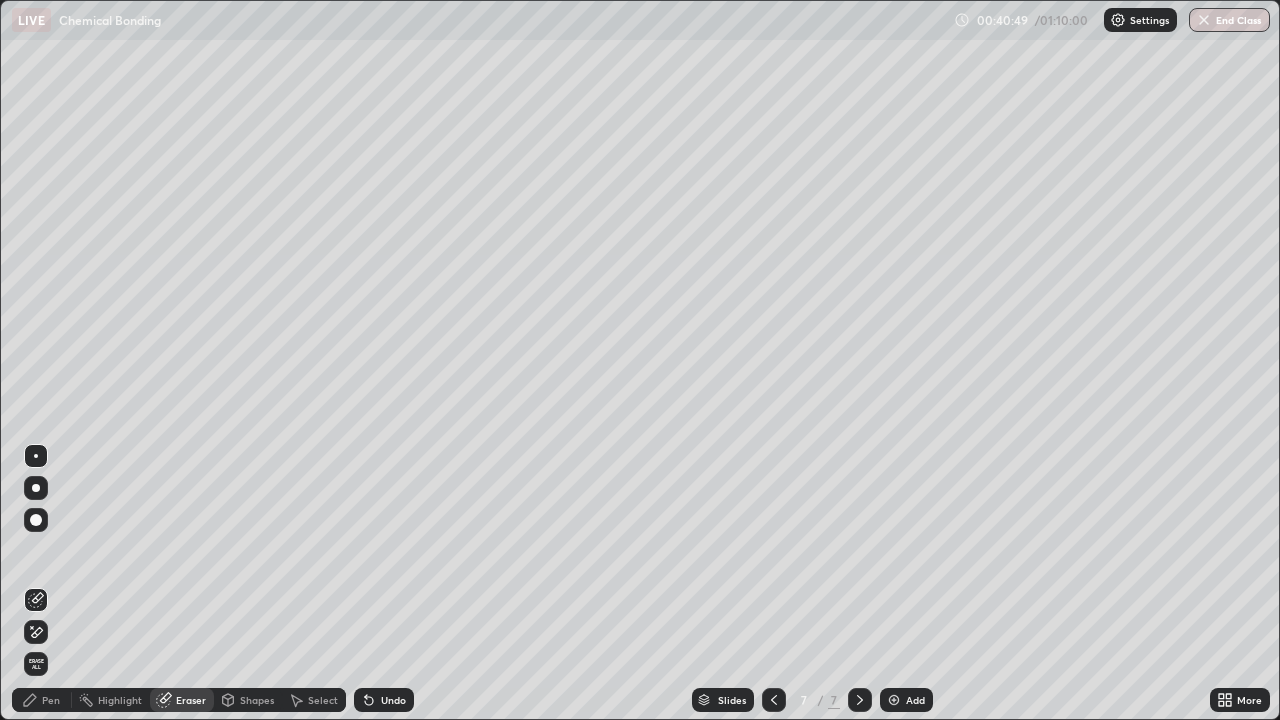 click on "Pen" at bounding box center (42, 700) 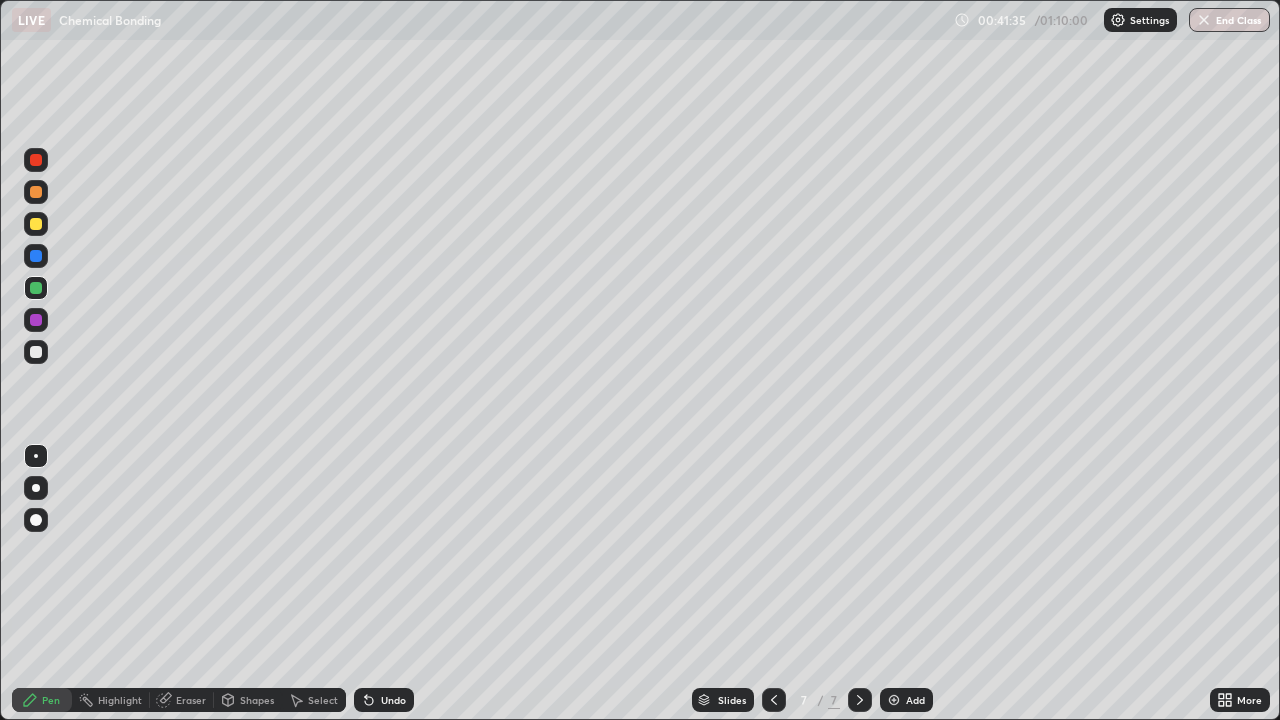 click at bounding box center (894, 700) 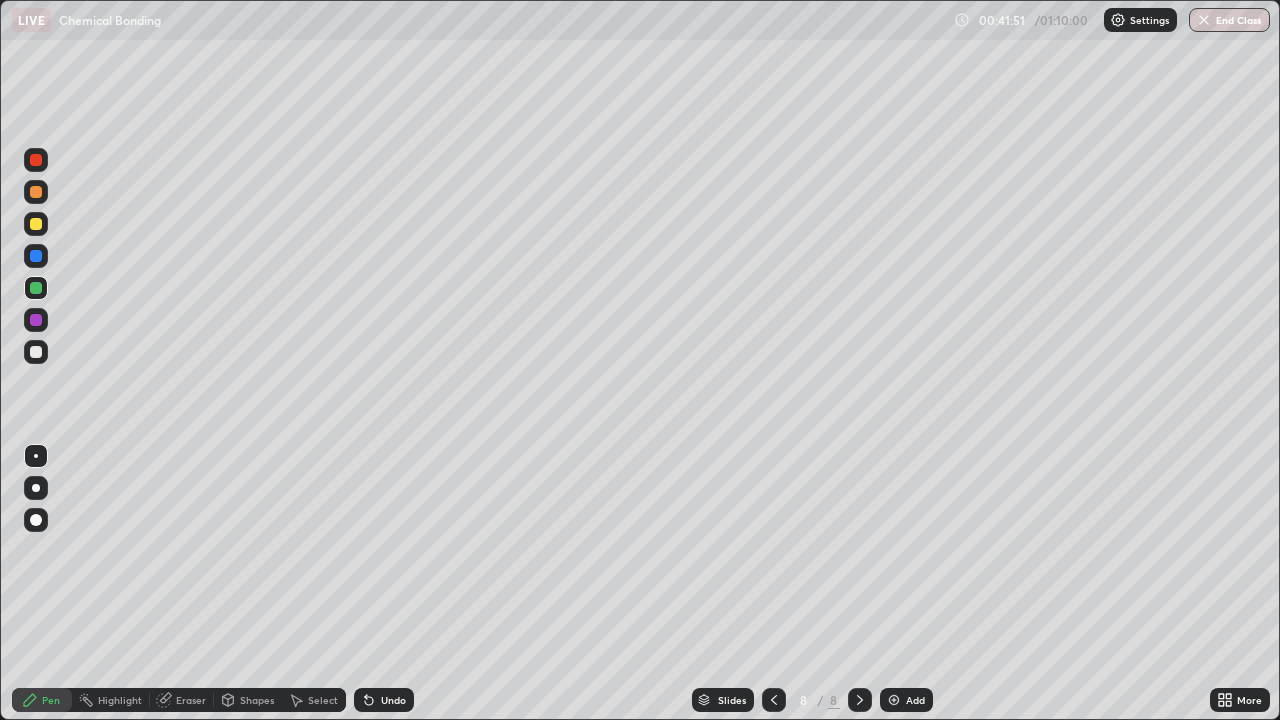 click at bounding box center (36, 192) 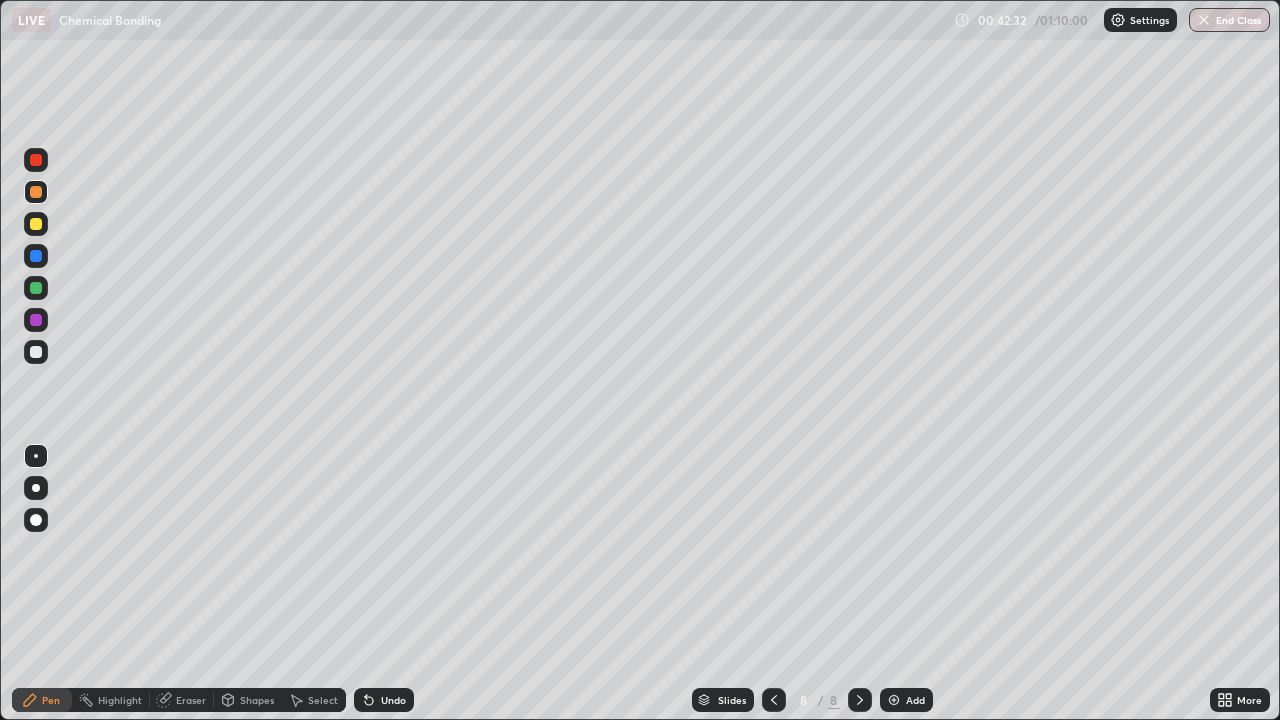click at bounding box center [36, 192] 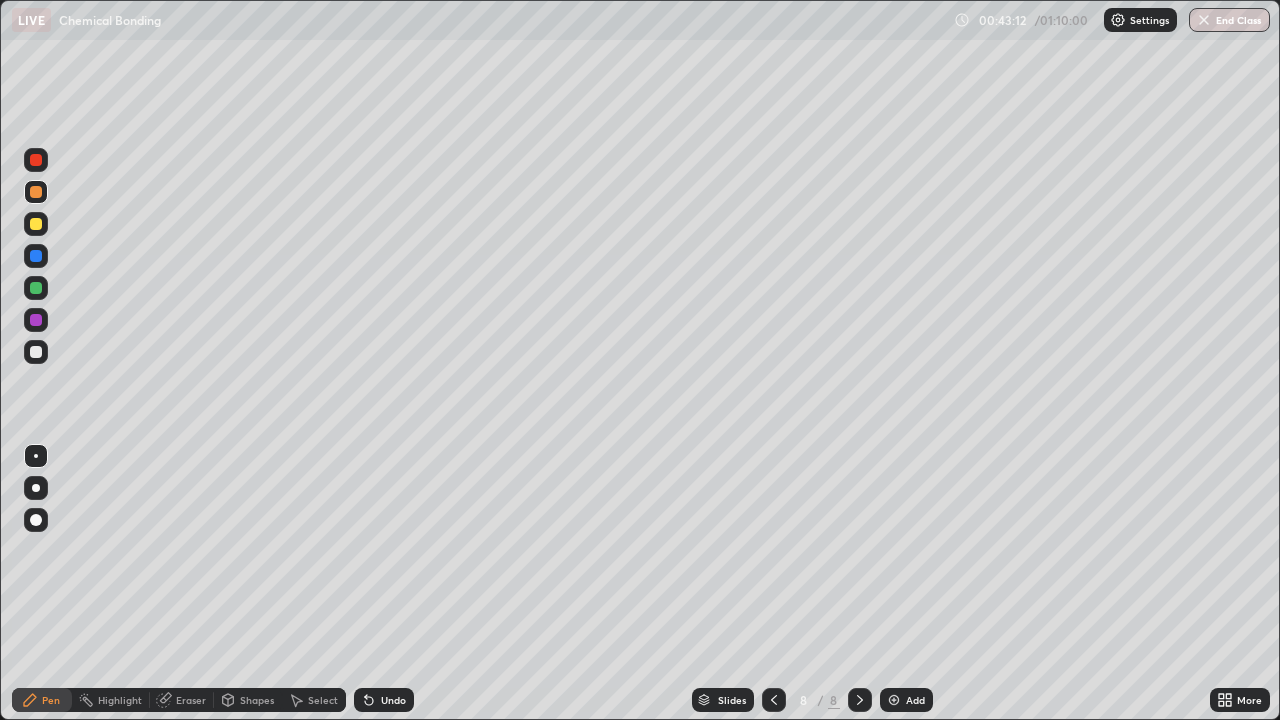 click at bounding box center (36, 352) 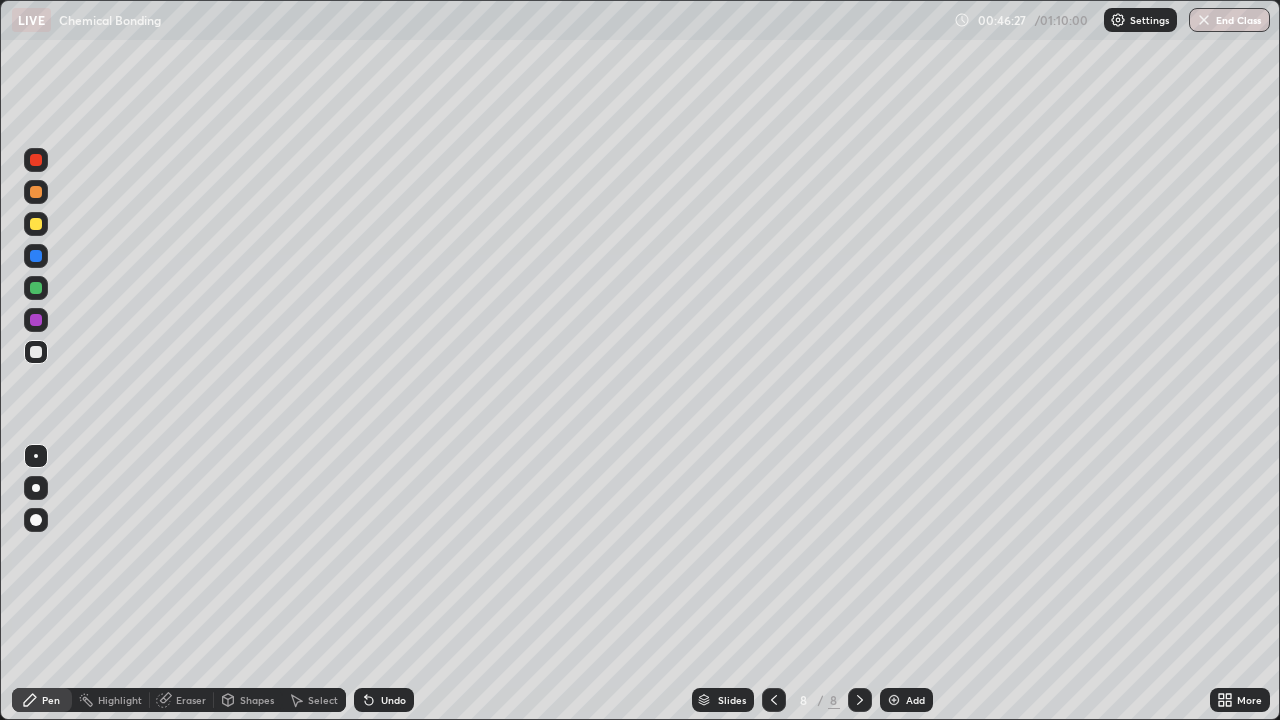 click at bounding box center [36, 320] 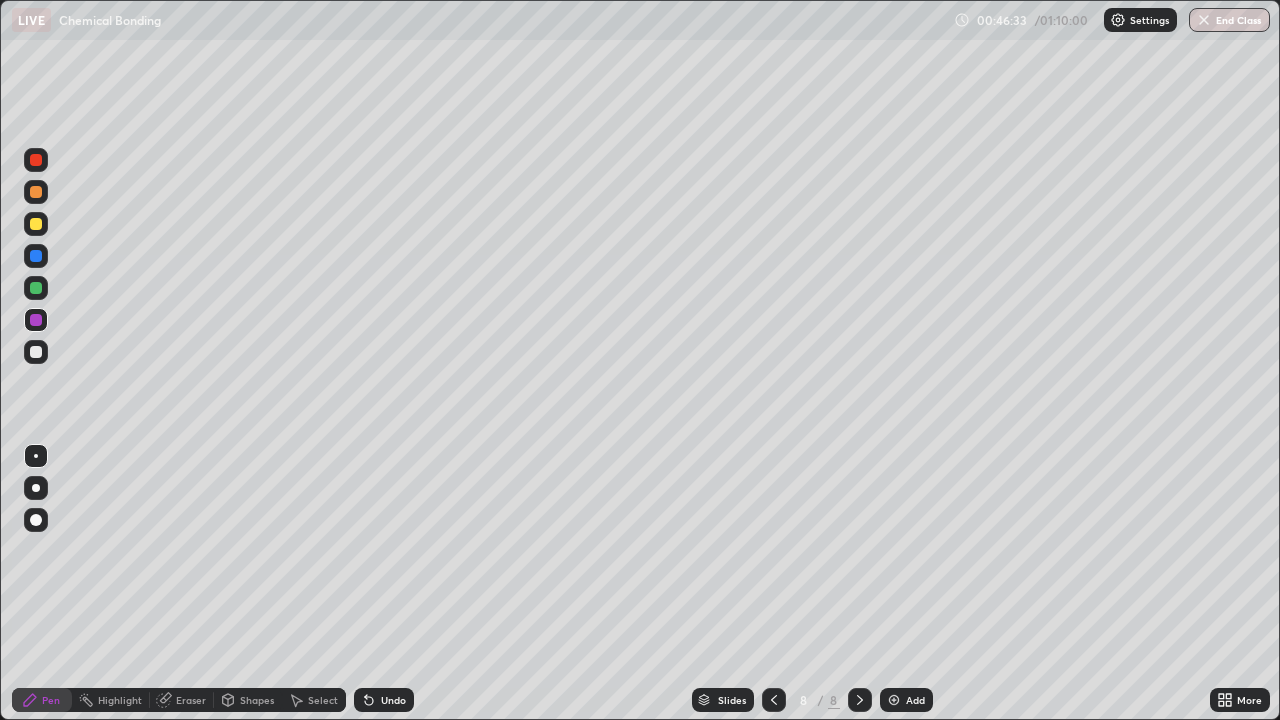 click at bounding box center [36, 352] 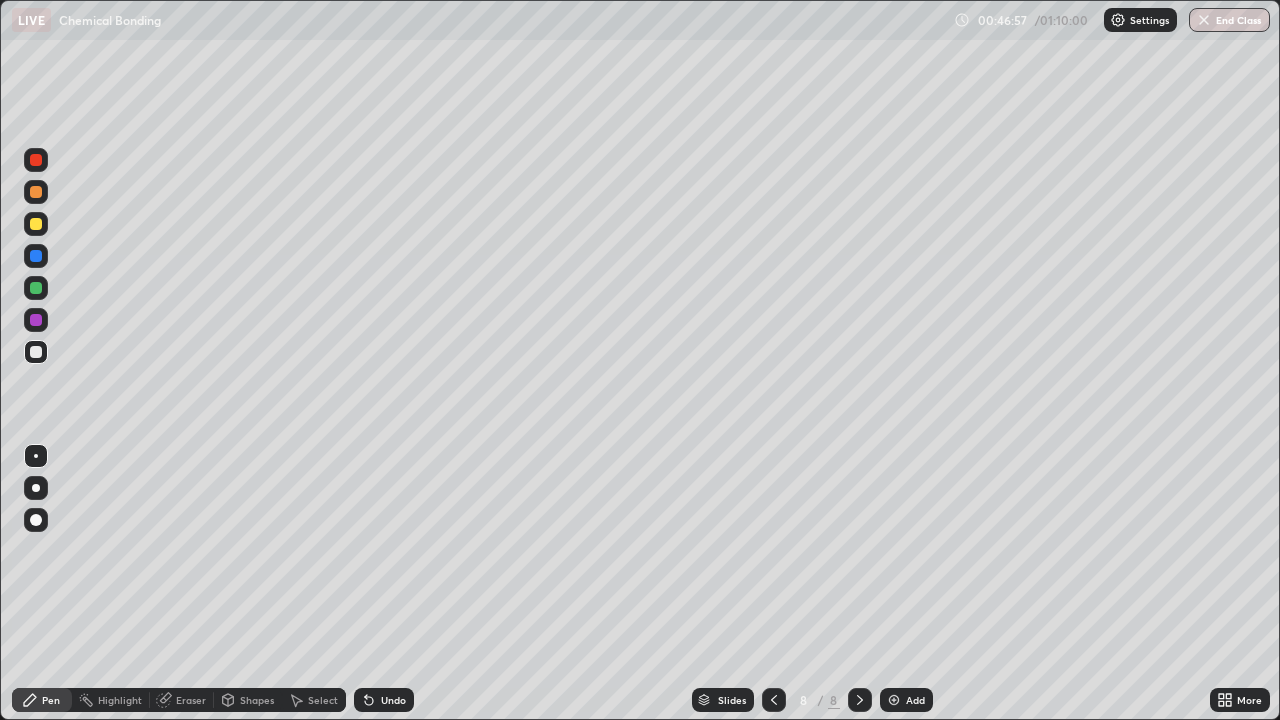 click at bounding box center [36, 288] 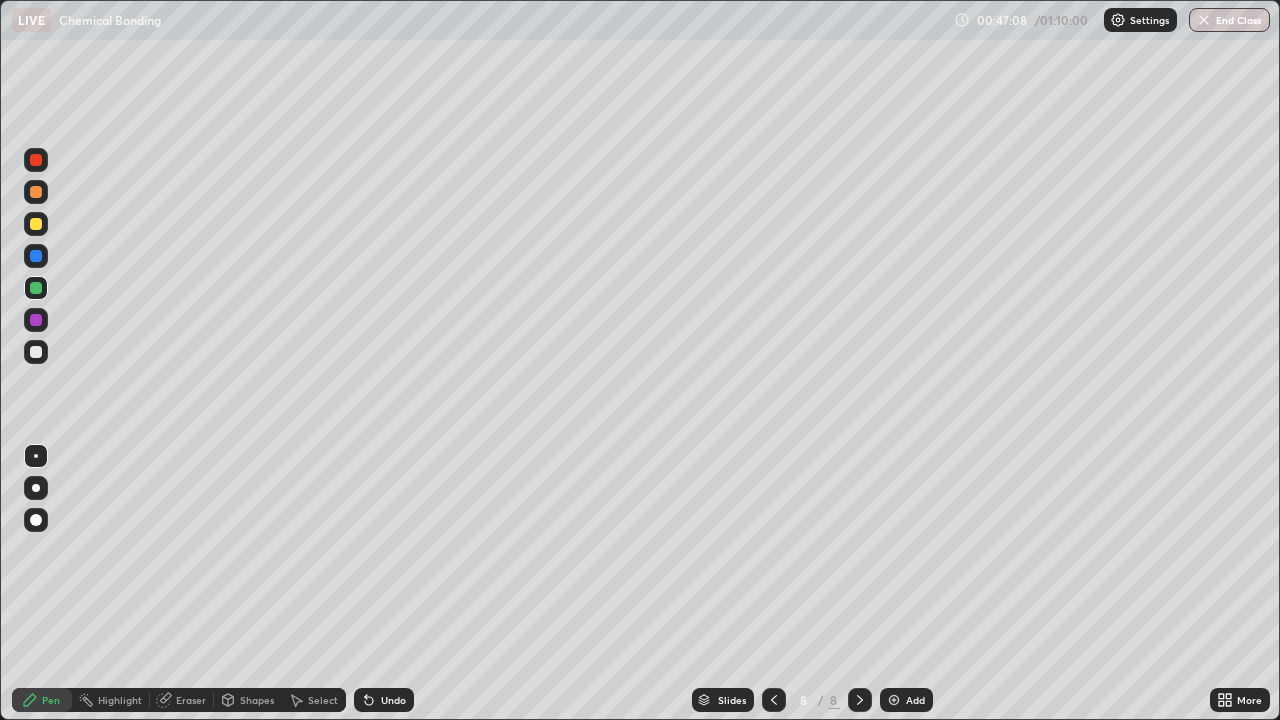 click at bounding box center (36, 352) 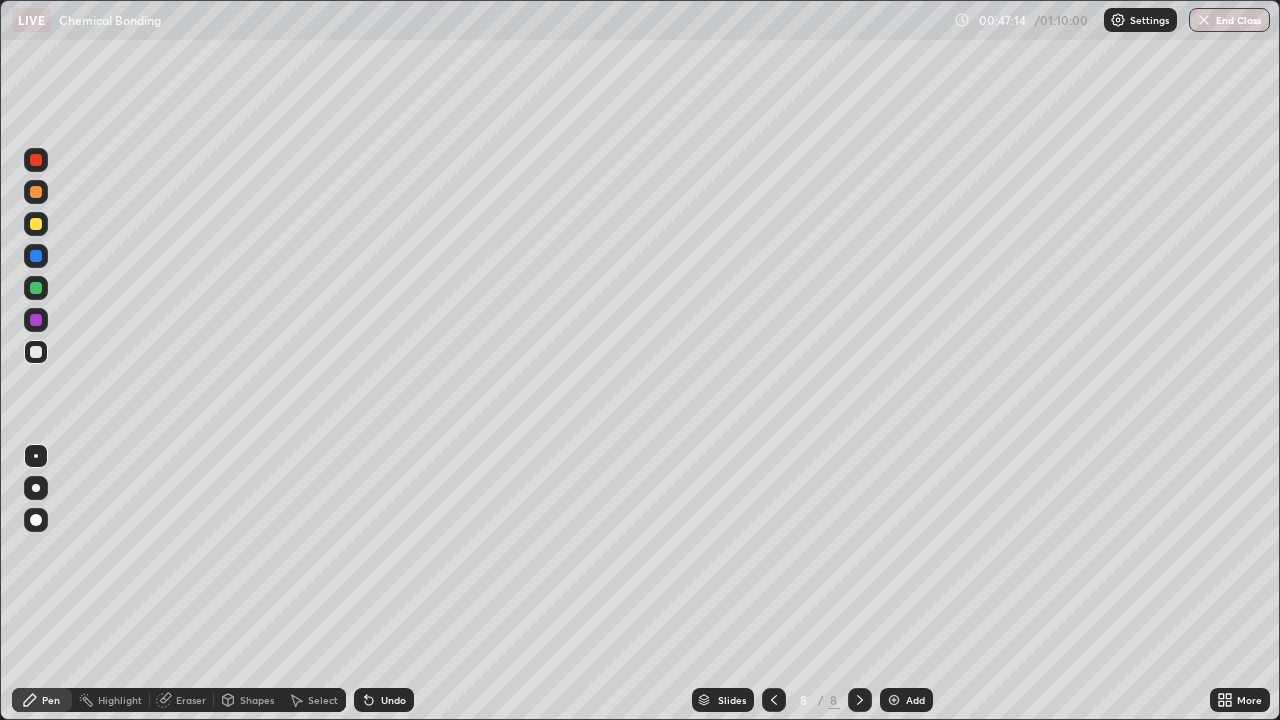 click at bounding box center (36, 320) 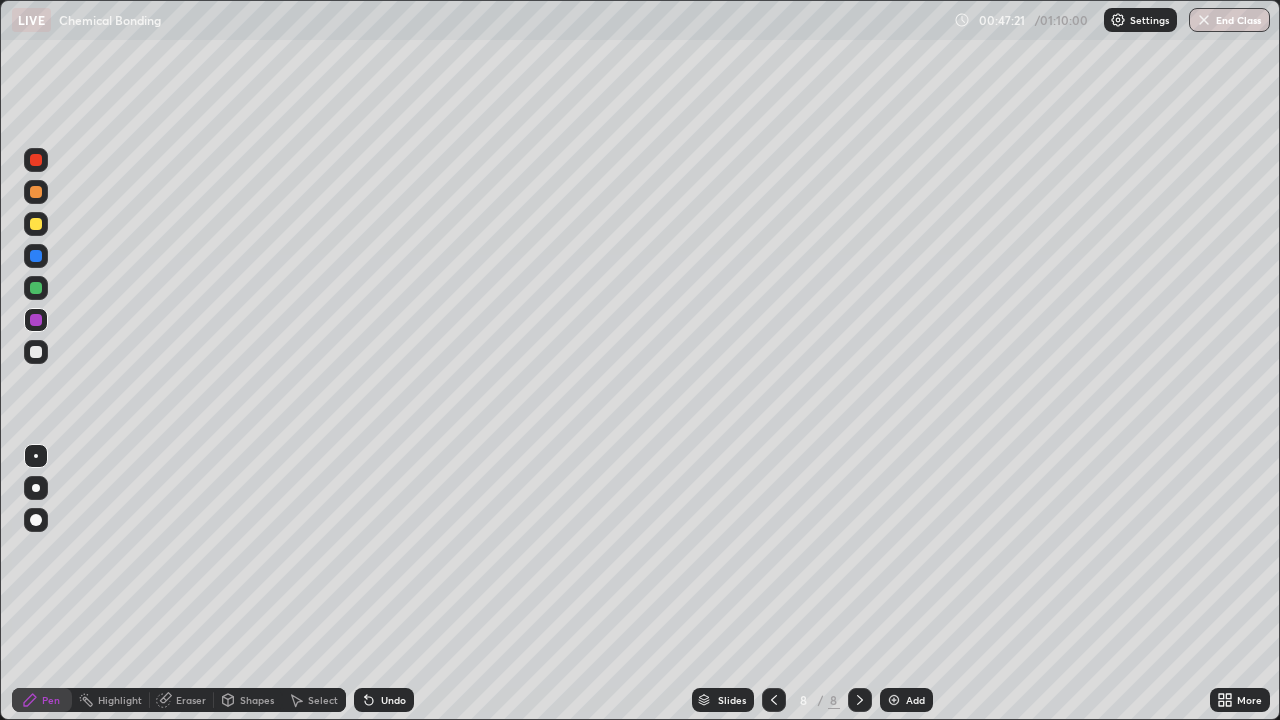 click at bounding box center (36, 352) 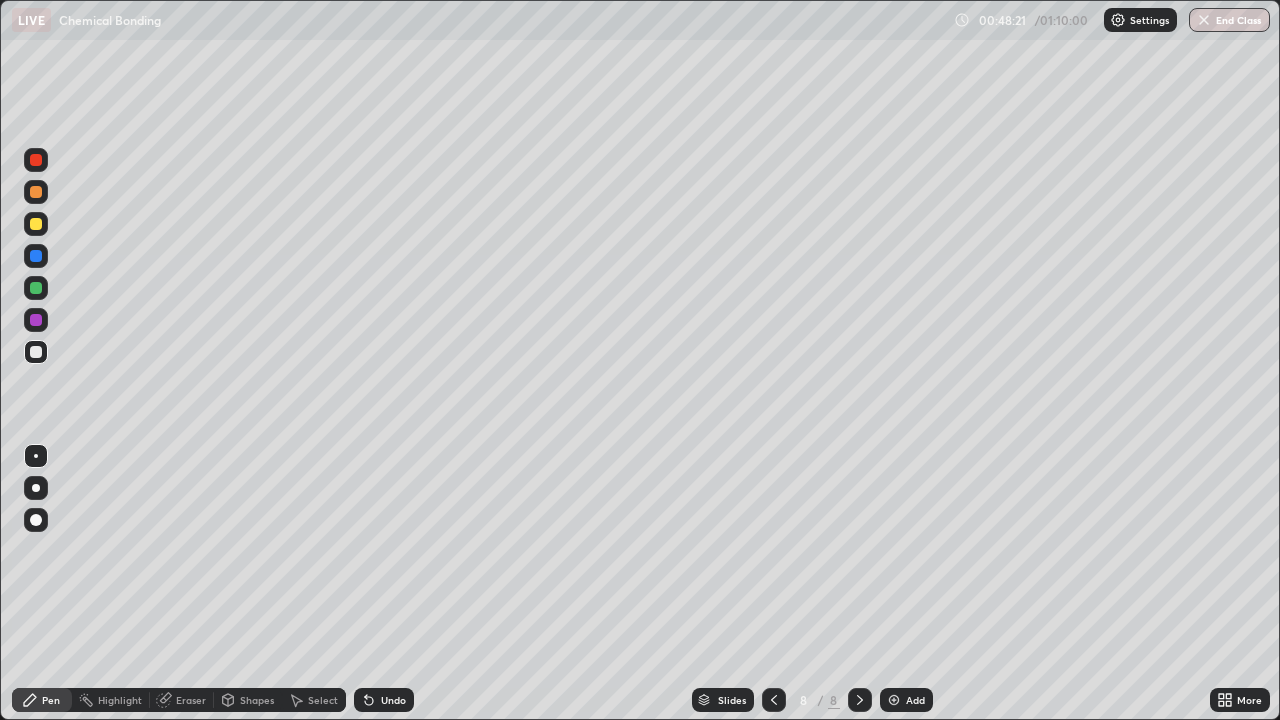 click at bounding box center [36, 320] 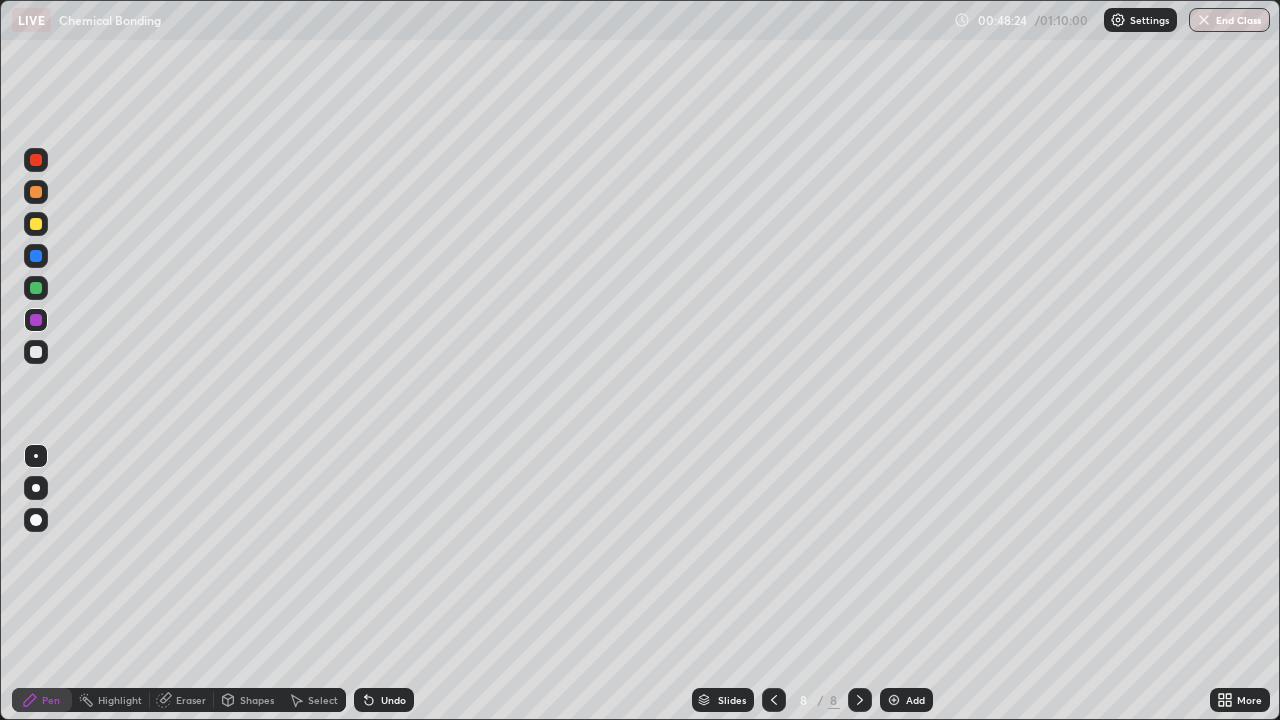 click at bounding box center (36, 288) 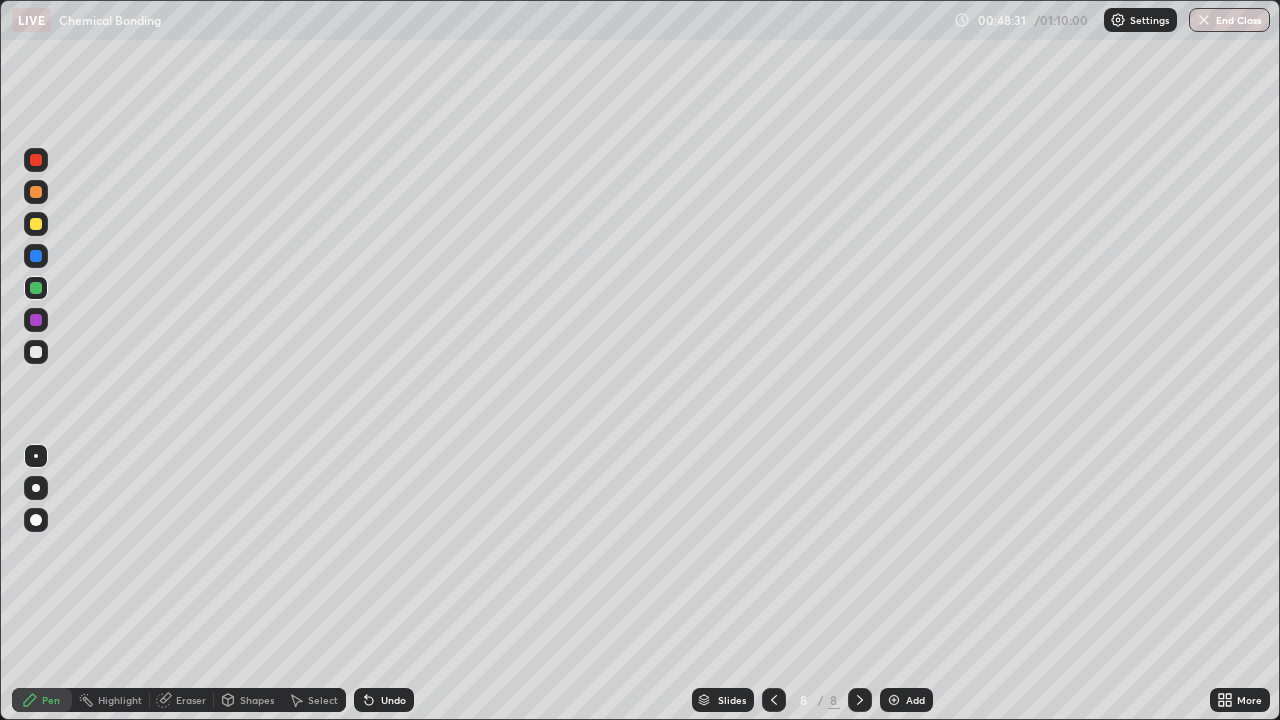 click at bounding box center [36, 352] 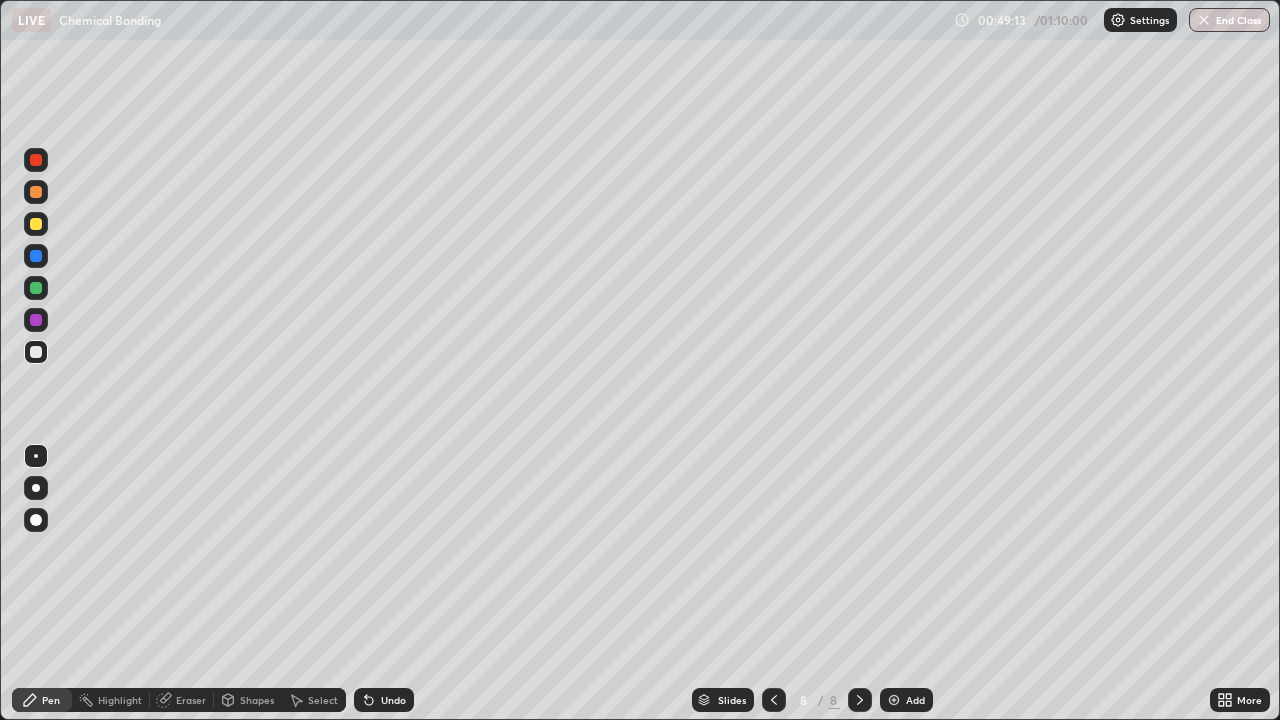 click at bounding box center (36, 224) 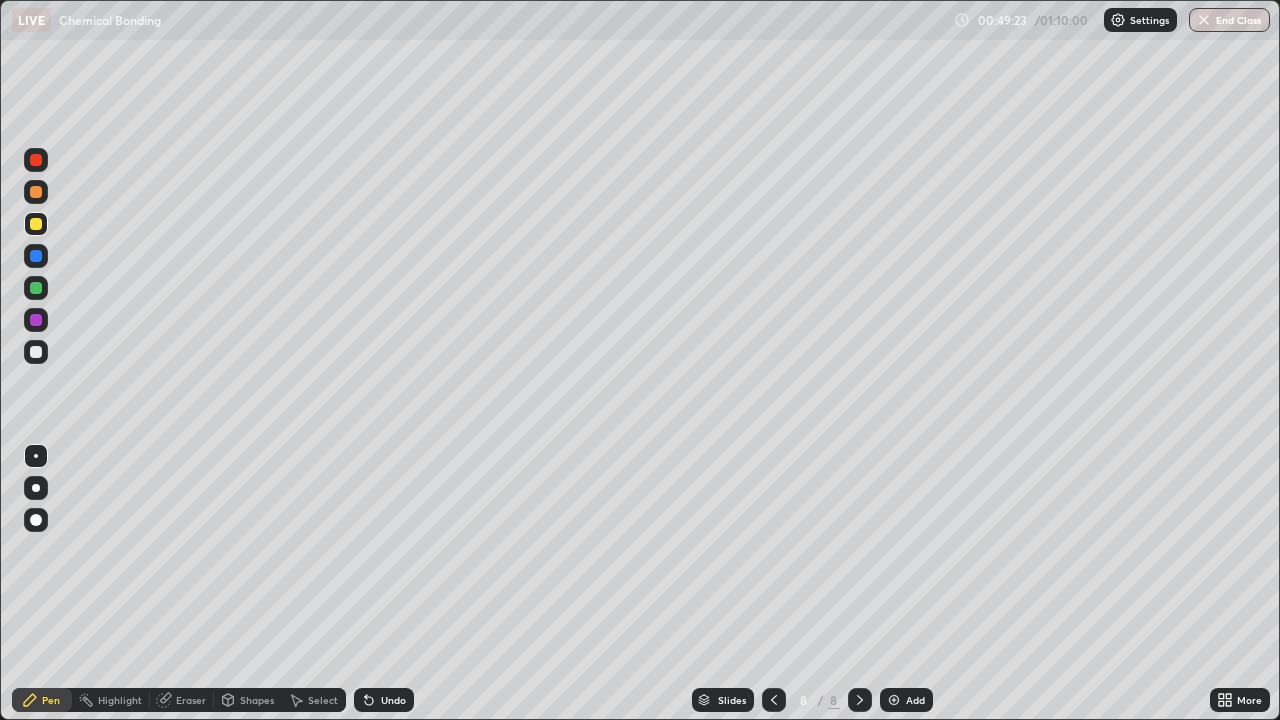 click at bounding box center (36, 320) 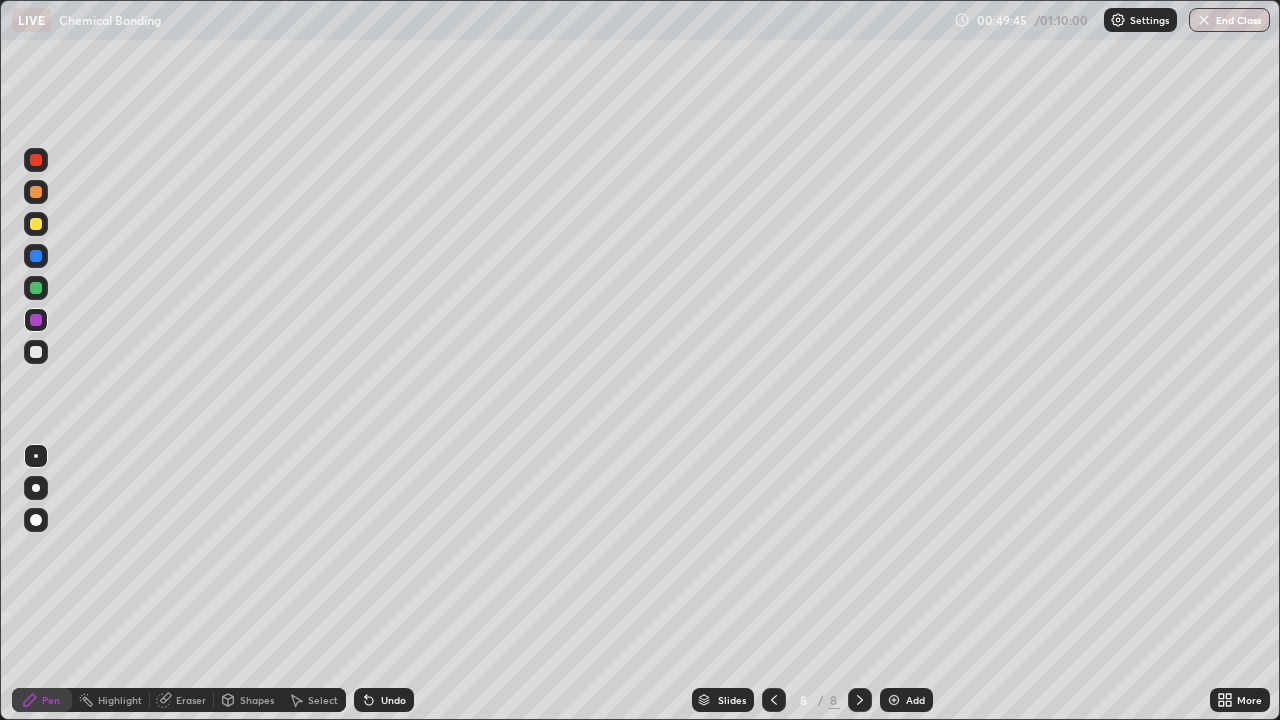 click at bounding box center (36, 352) 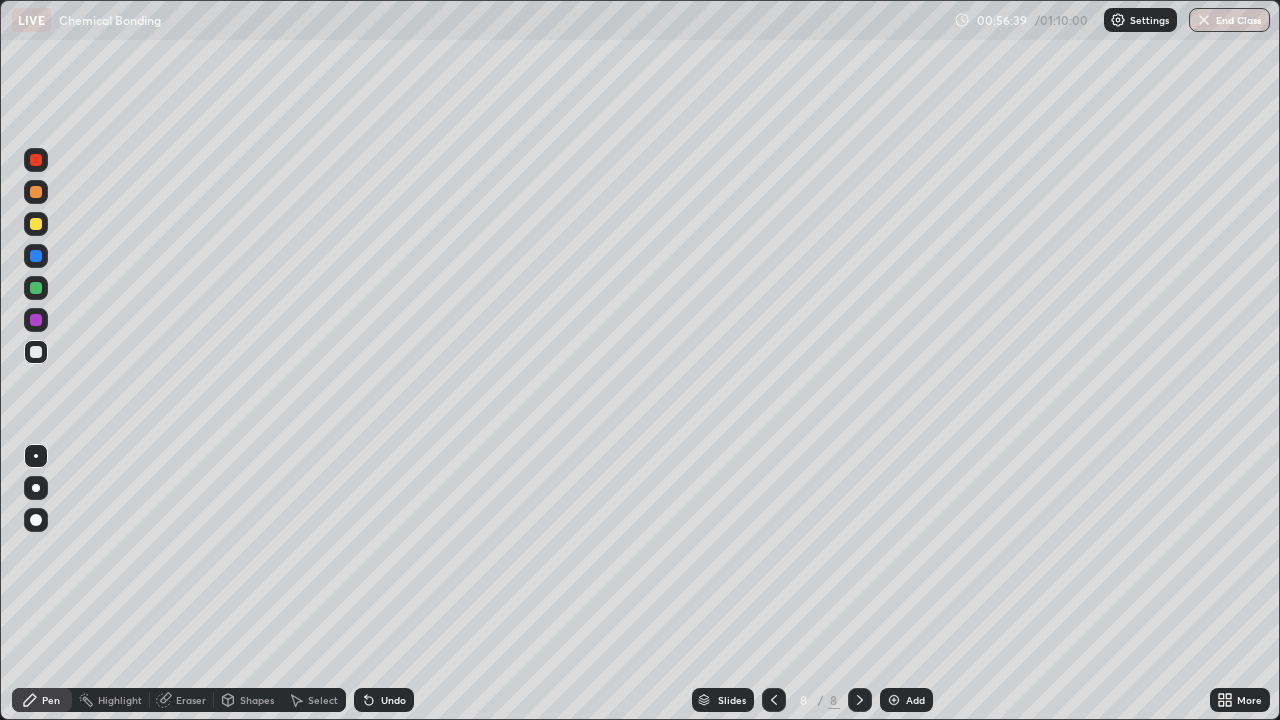 click at bounding box center (36, 256) 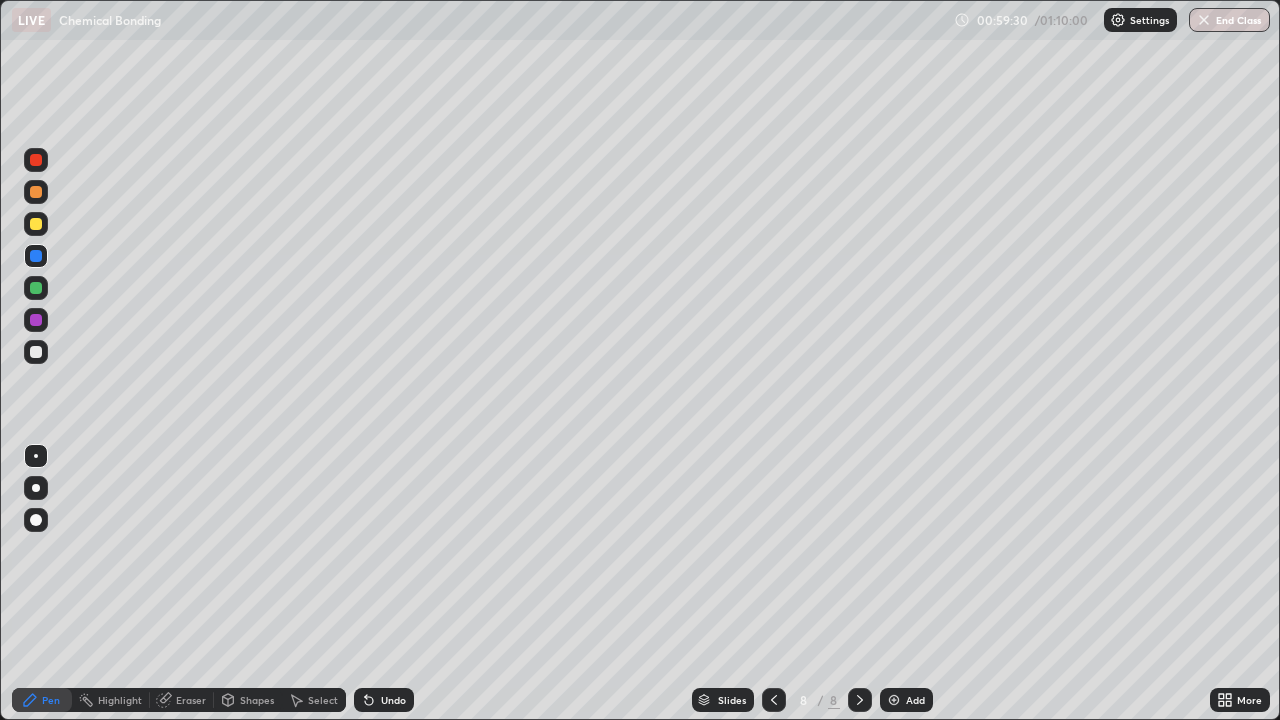 click on "Add" at bounding box center (906, 700) 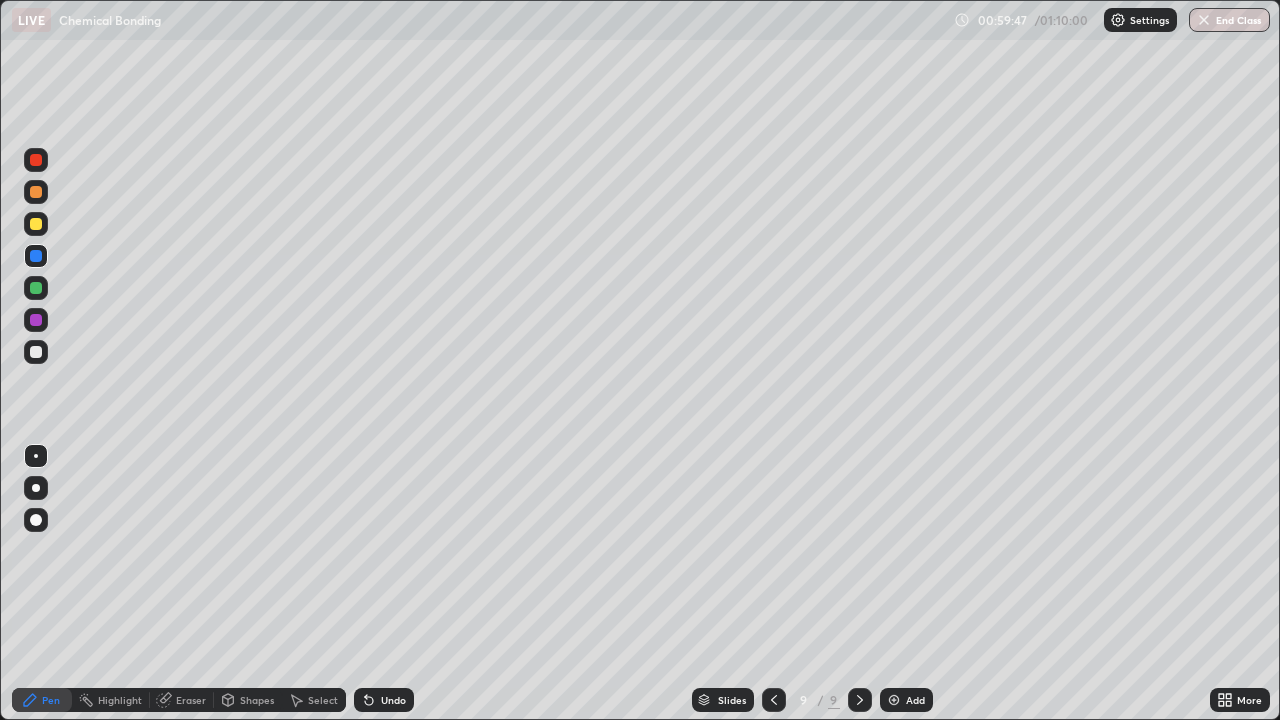 click at bounding box center (36, 224) 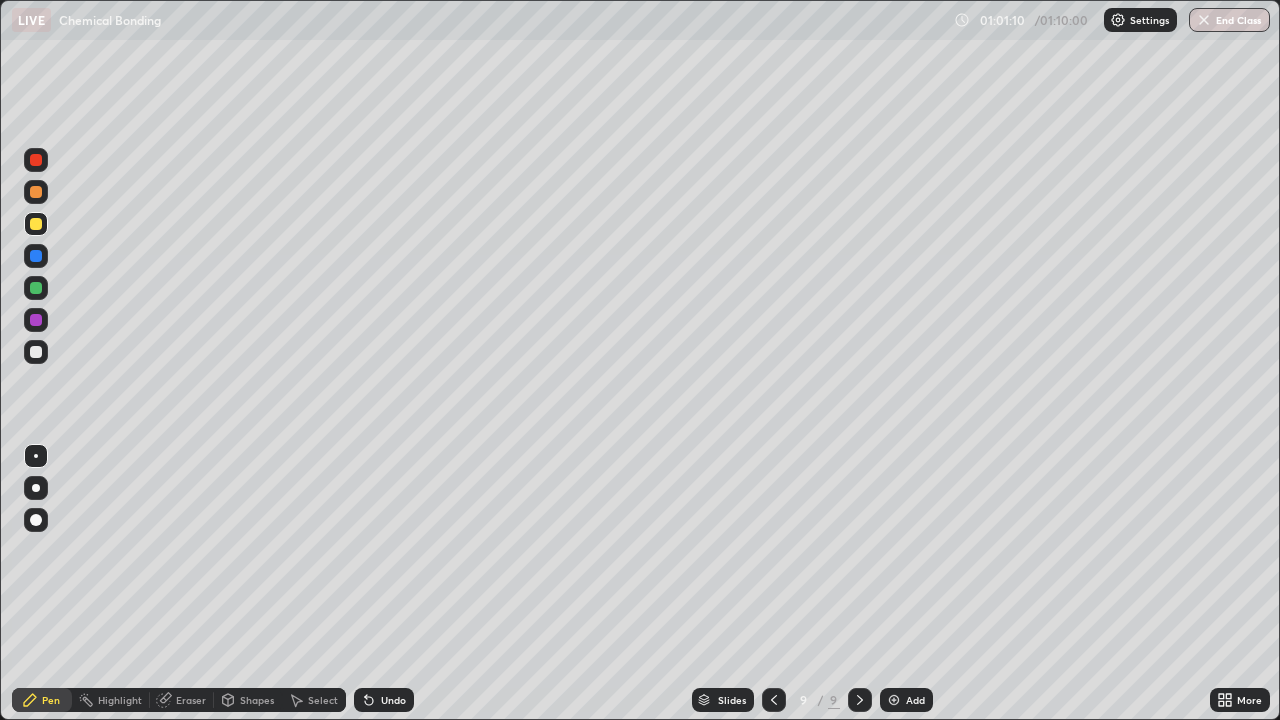 click on "Undo" at bounding box center (393, 700) 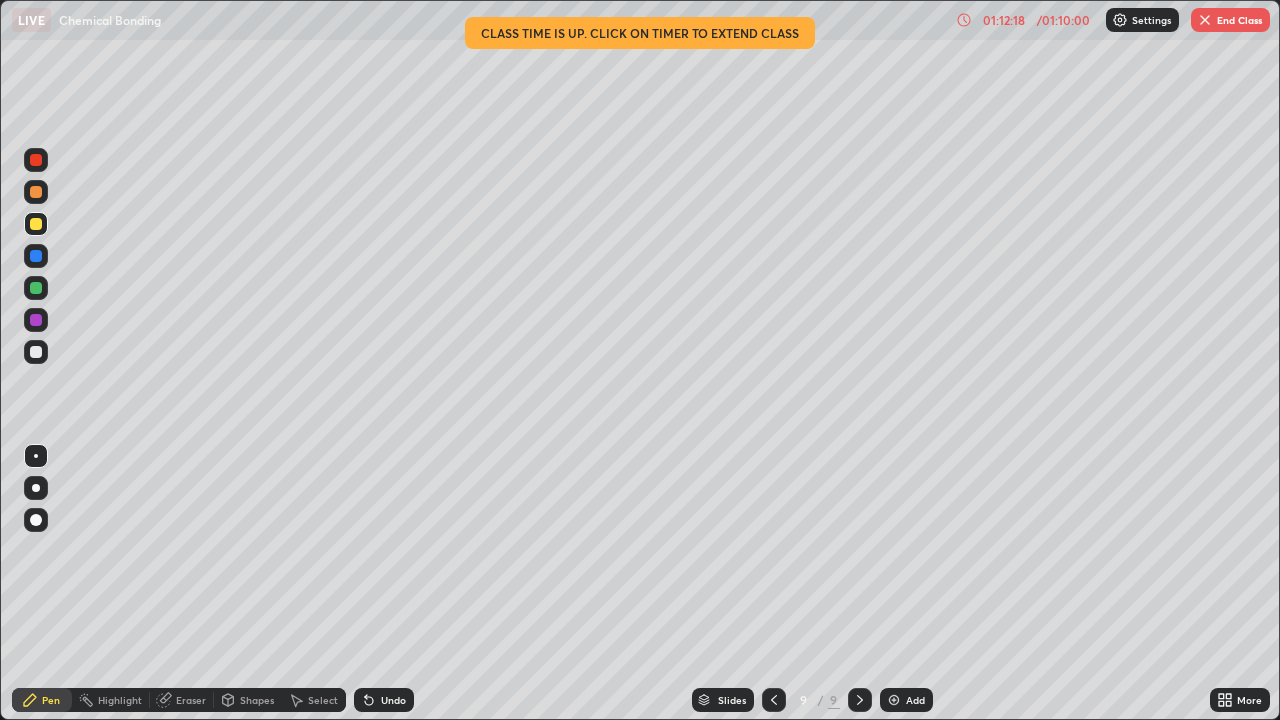 click on "End Class" at bounding box center [1230, 20] 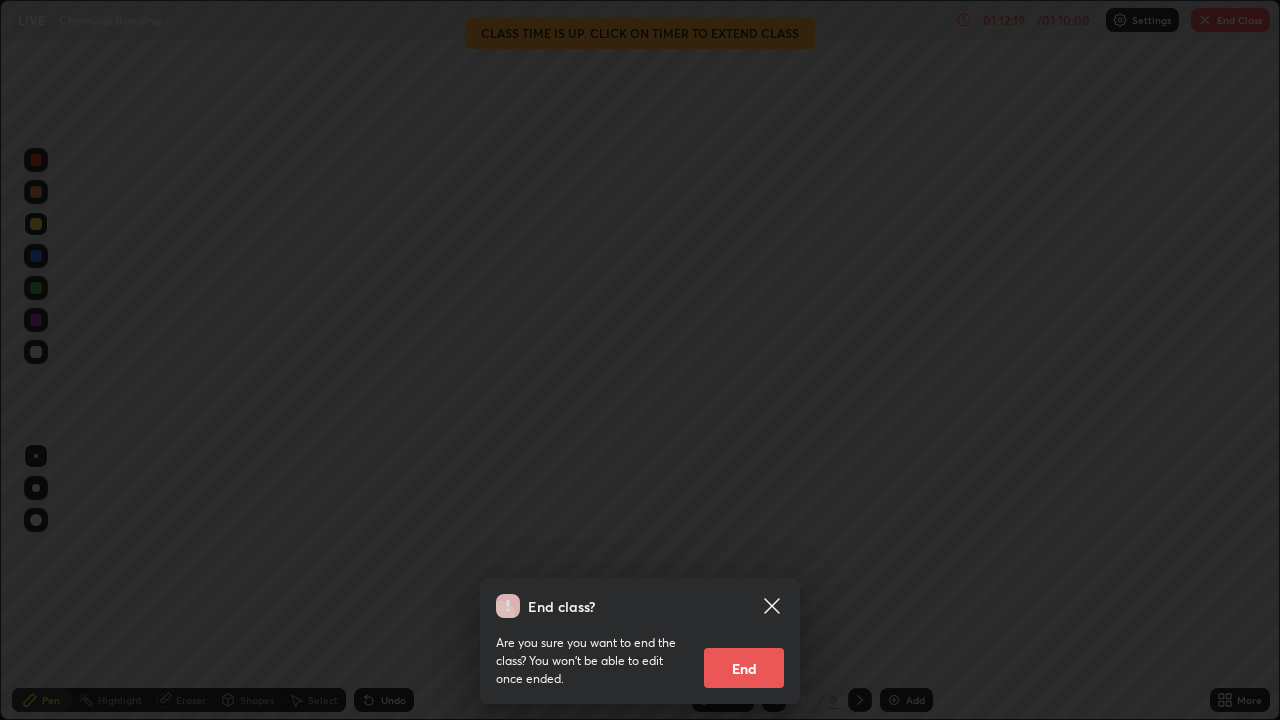 click on "End" at bounding box center (744, 668) 